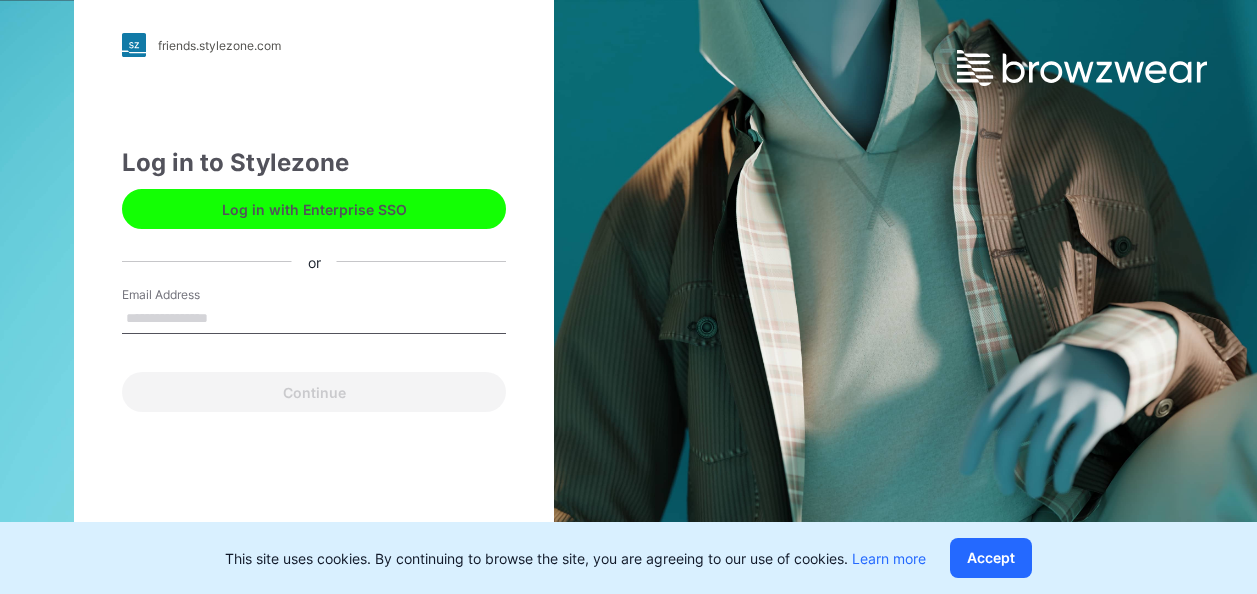 scroll, scrollTop: 0, scrollLeft: 0, axis: both 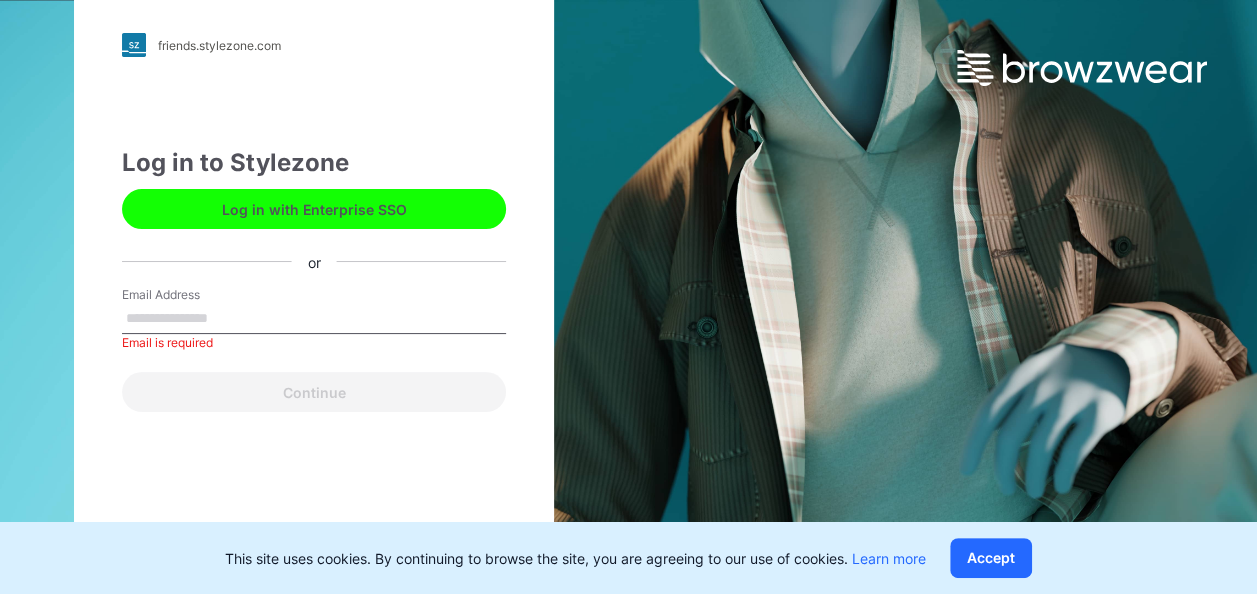 click on "Email Address" at bounding box center [314, 319] 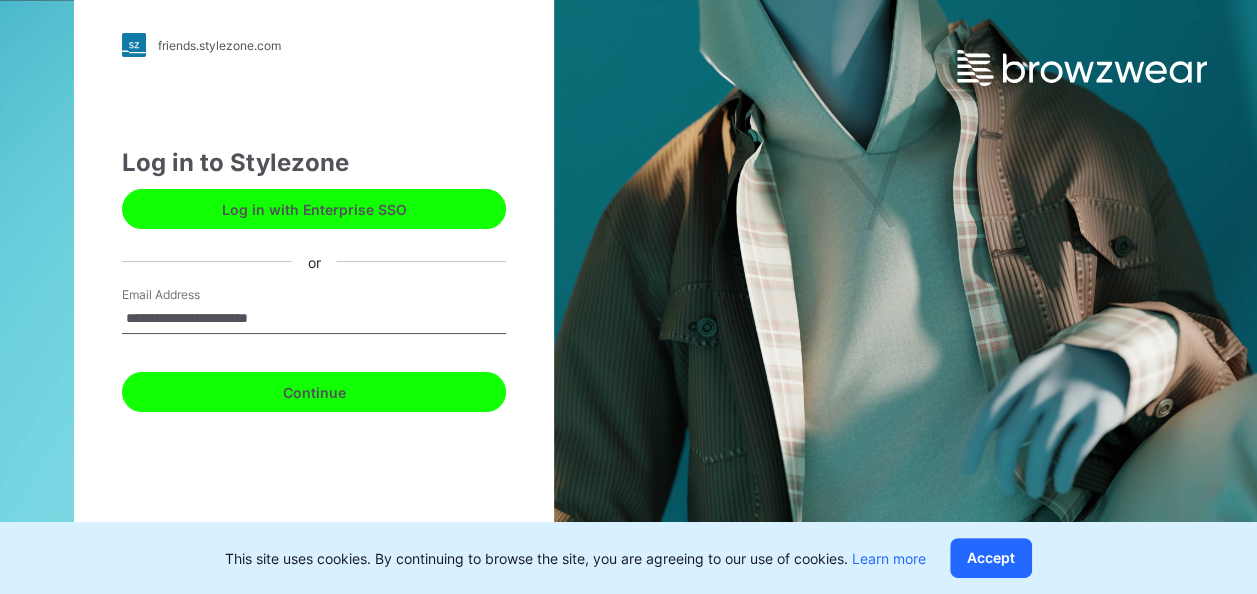 click on "Continue" at bounding box center [314, 392] 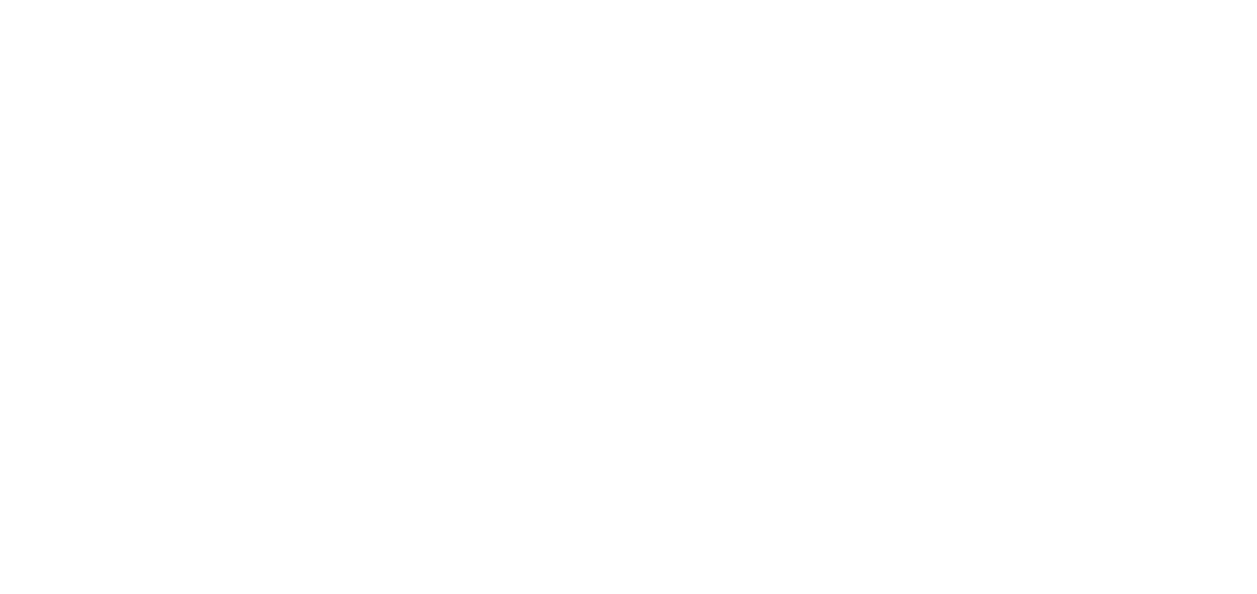 scroll, scrollTop: 0, scrollLeft: 0, axis: both 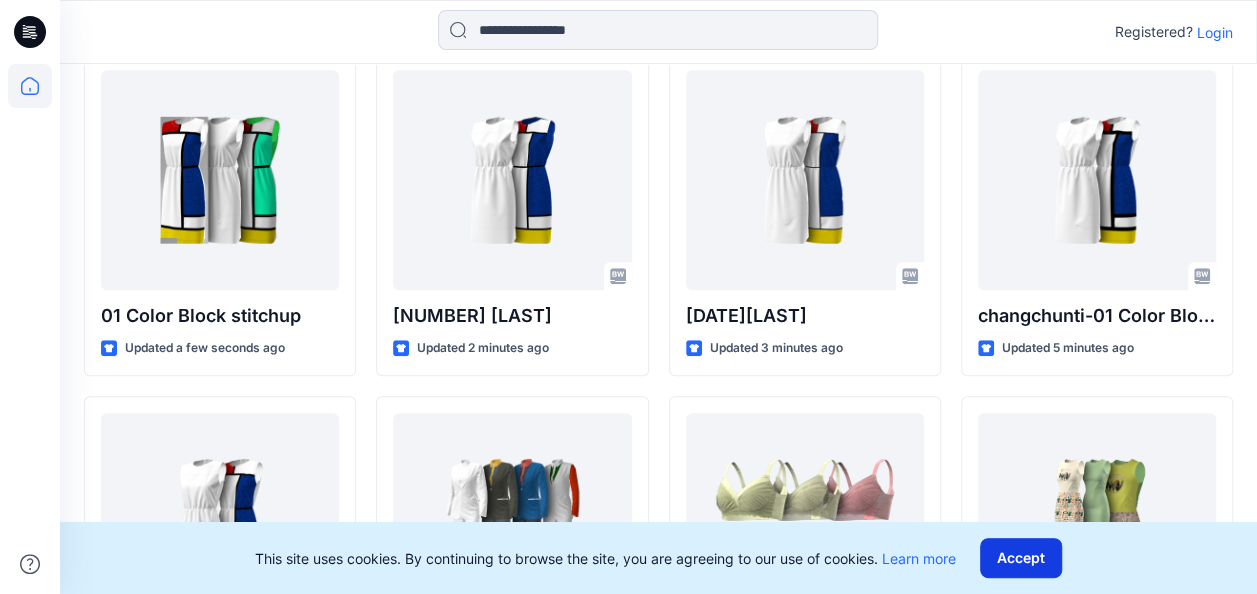 click on "Accept" at bounding box center (1021, 558) 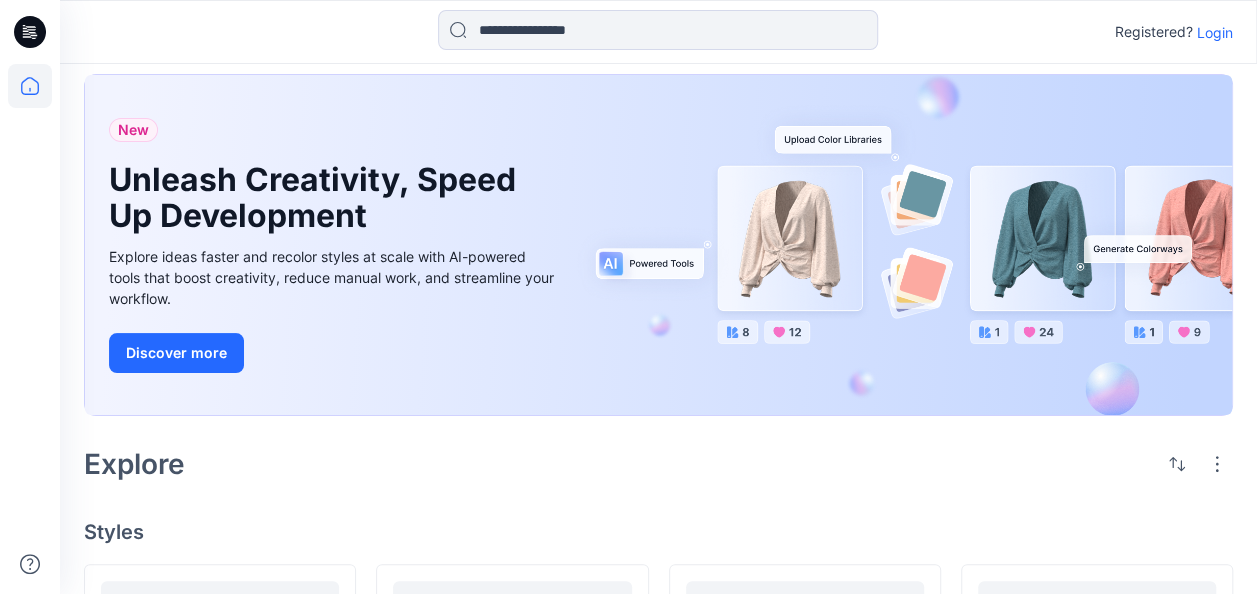 scroll, scrollTop: 229, scrollLeft: 0, axis: vertical 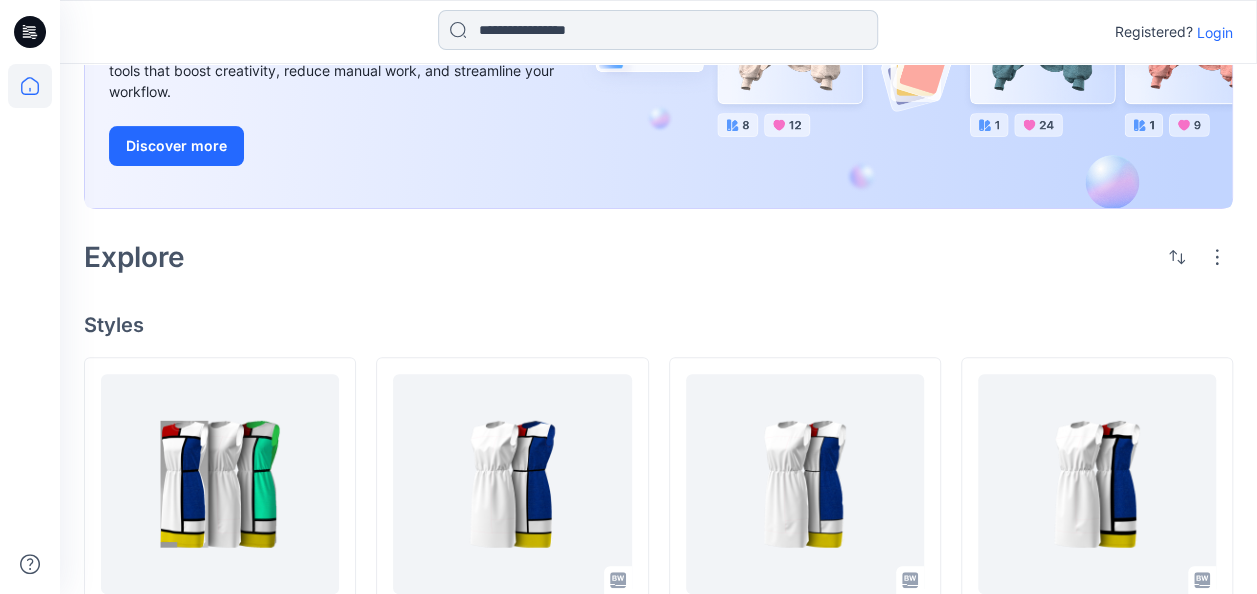 drag, startPoint x: 1261, startPoint y: 172, endPoint x: 712, endPoint y: 12, distance: 571.84 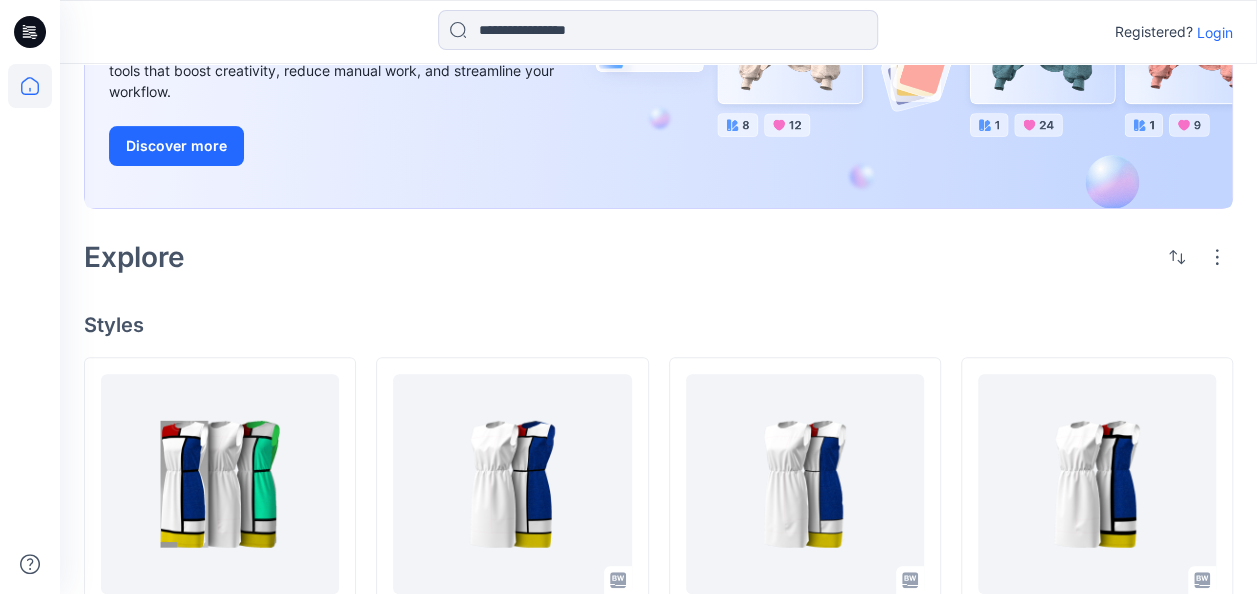 click on "Explore" at bounding box center (658, 257) 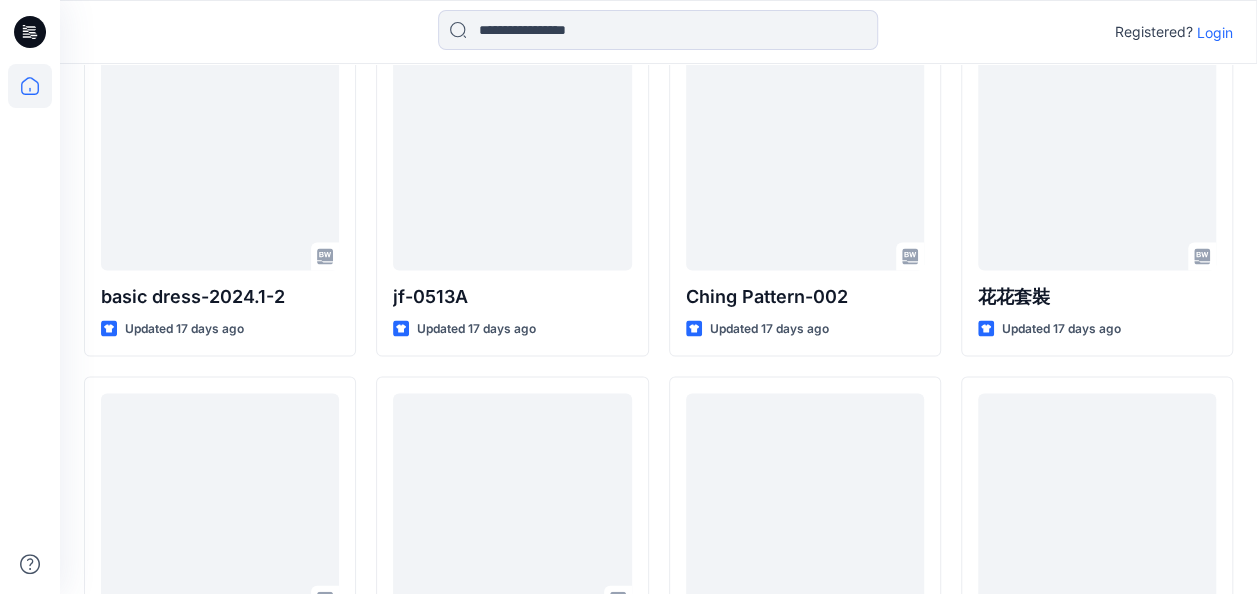 scroll, scrollTop: 2126, scrollLeft: 0, axis: vertical 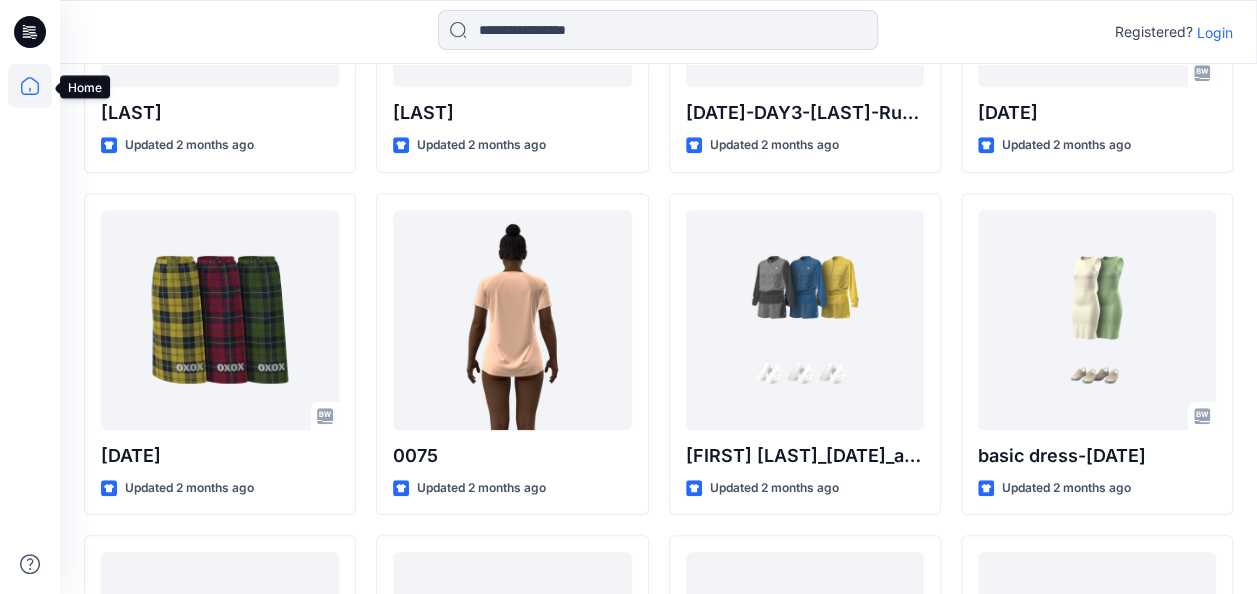 click 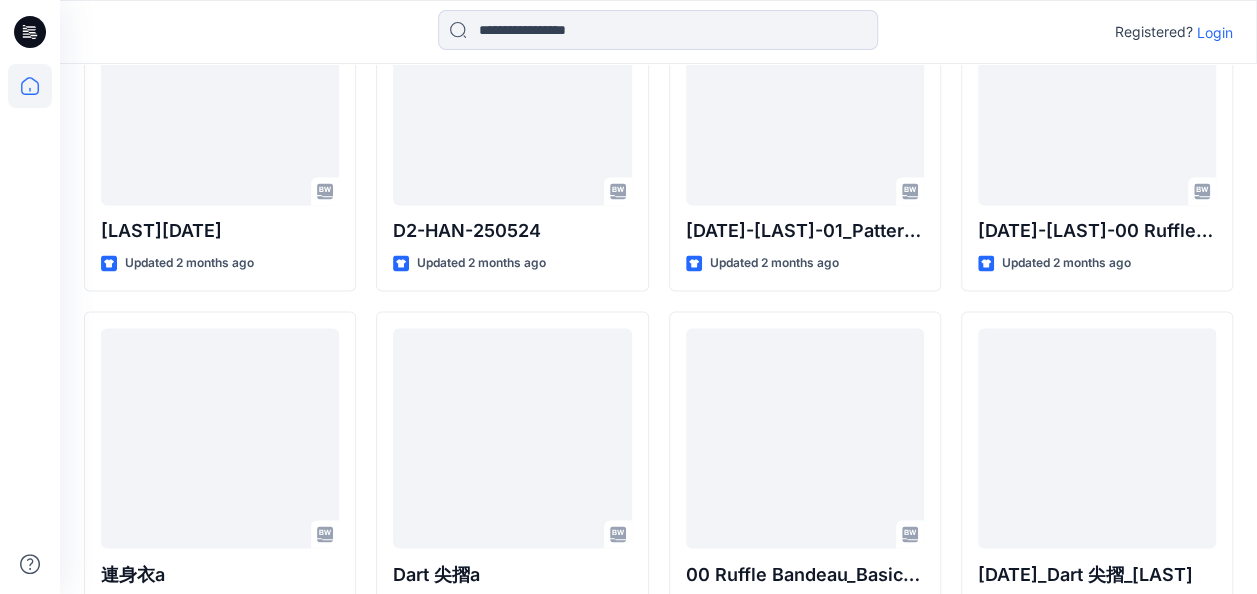 scroll, scrollTop: 9306, scrollLeft: 0, axis: vertical 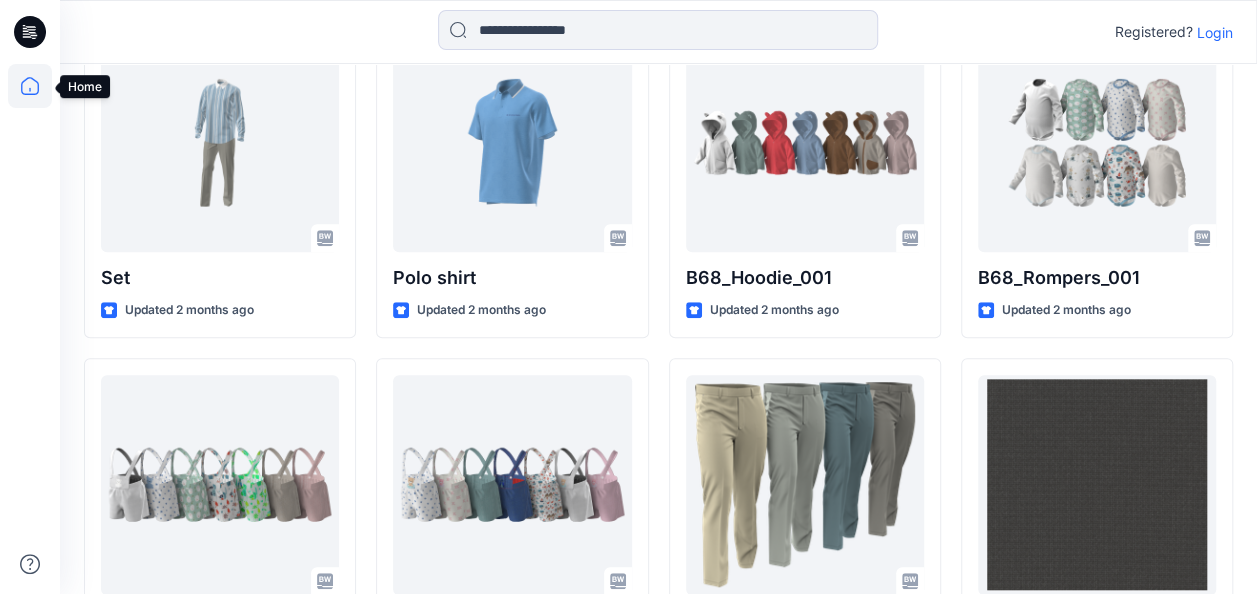 click 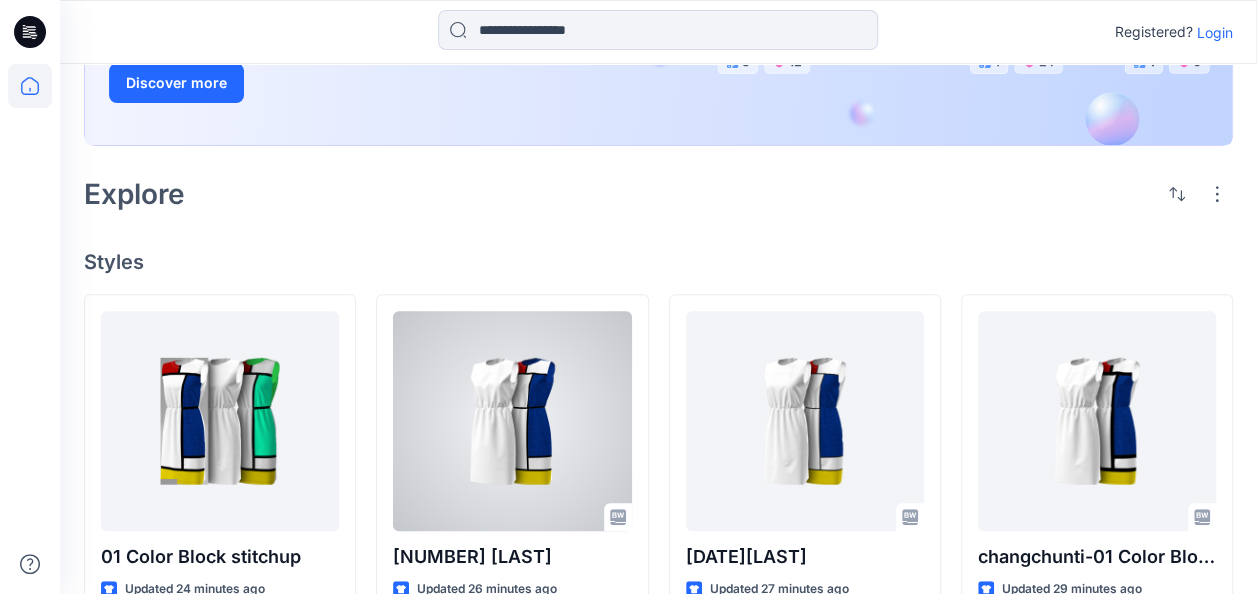 scroll, scrollTop: 300, scrollLeft: 0, axis: vertical 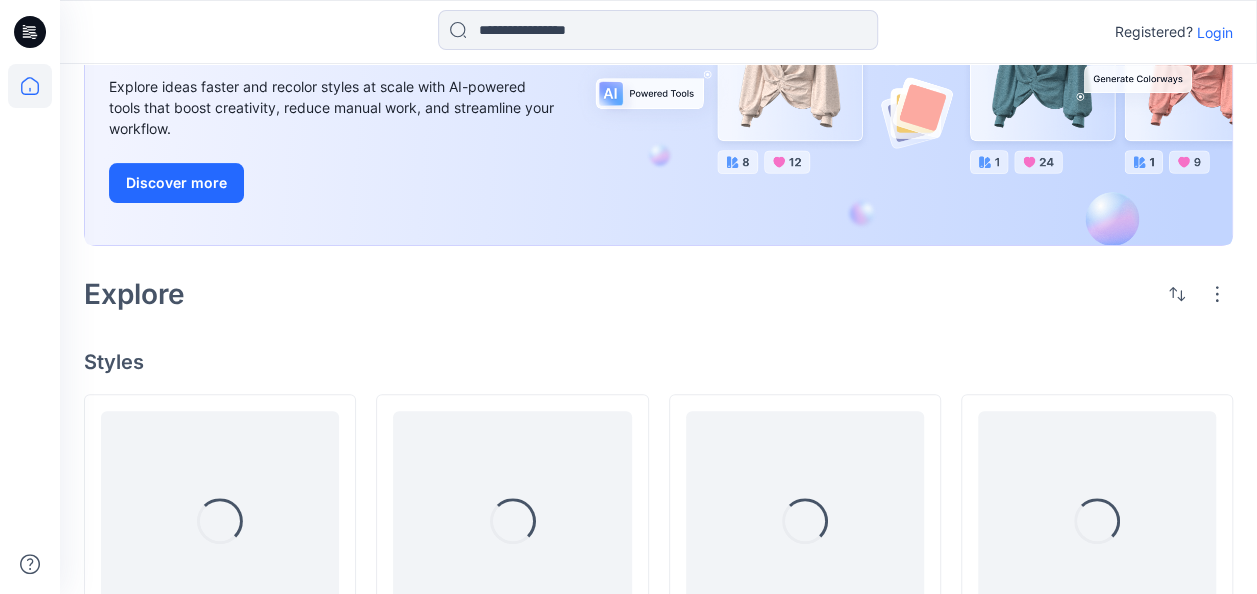 click on "Login" at bounding box center (1215, 32) 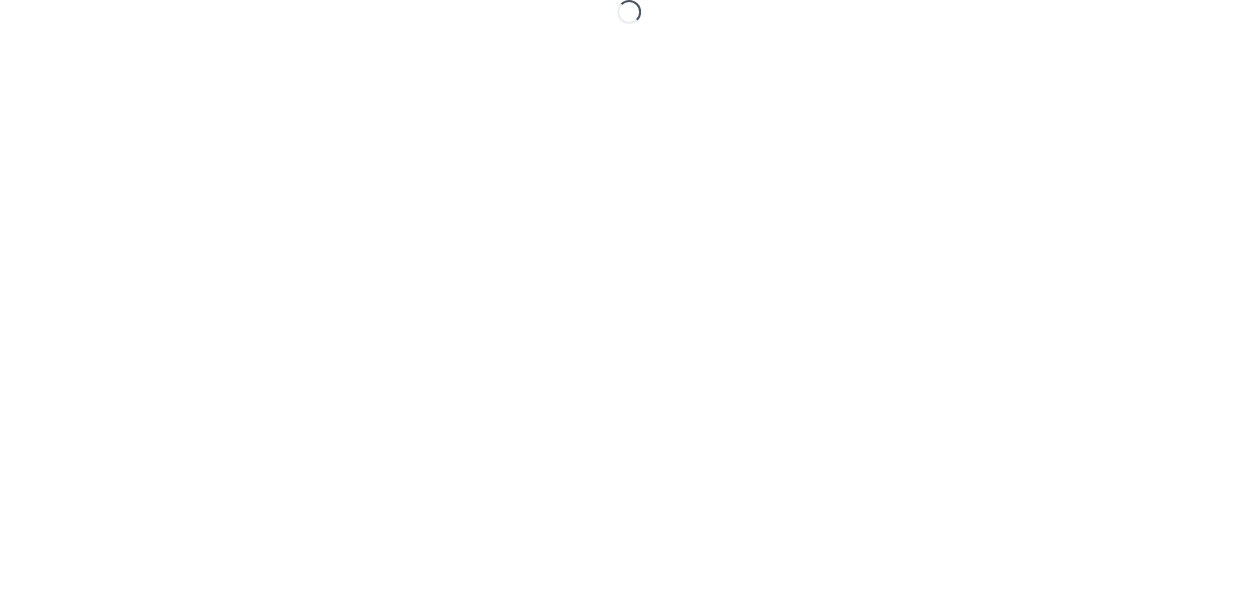 scroll, scrollTop: 0, scrollLeft: 0, axis: both 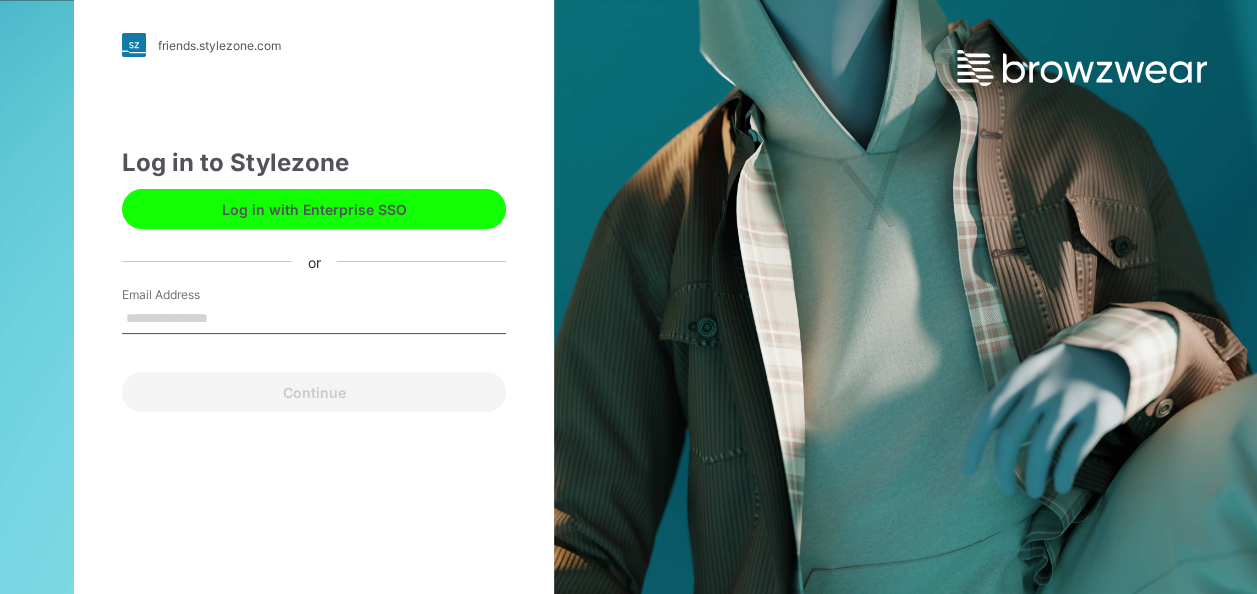 click on "Email Address" at bounding box center (314, 319) 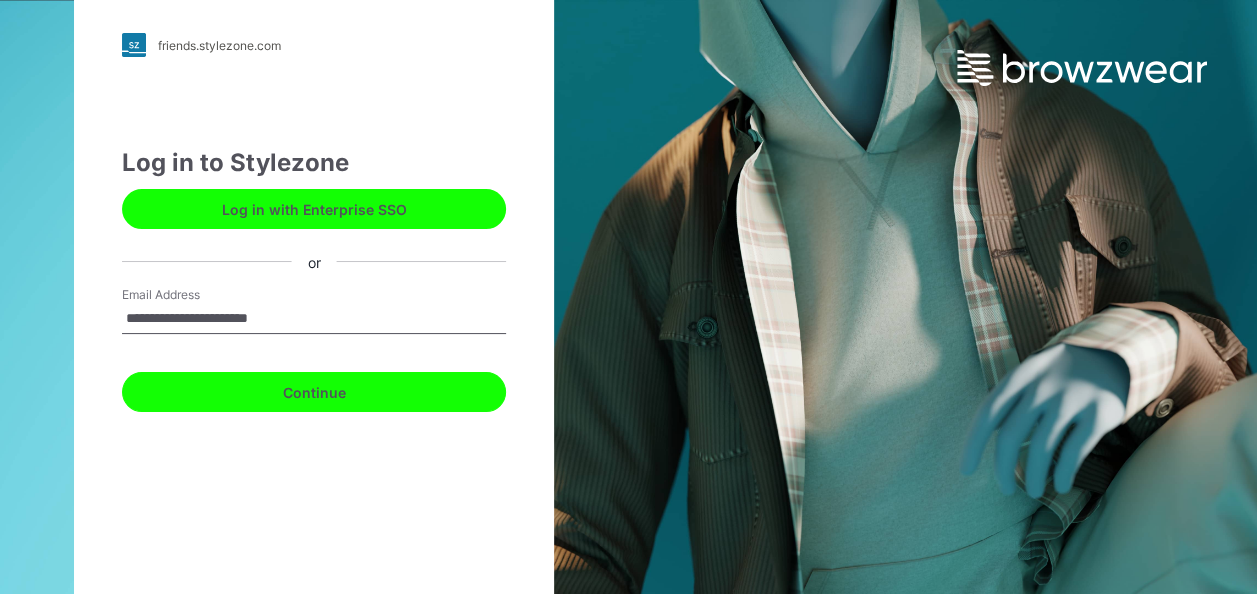 click on "Continue" at bounding box center (314, 392) 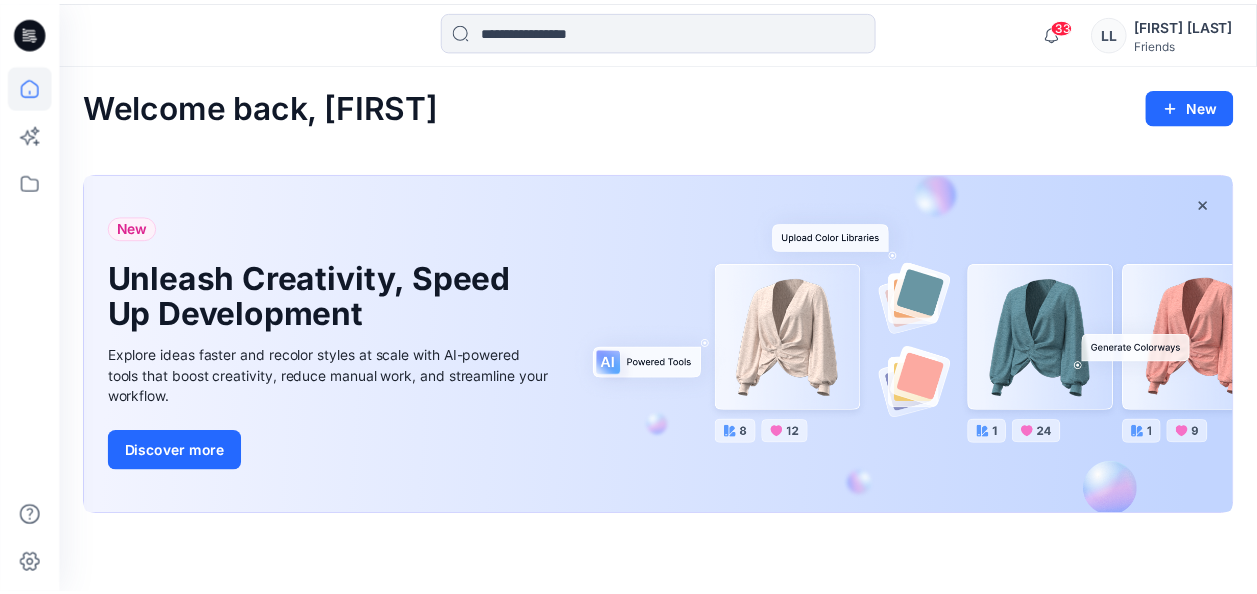 scroll, scrollTop: 0, scrollLeft: 0, axis: both 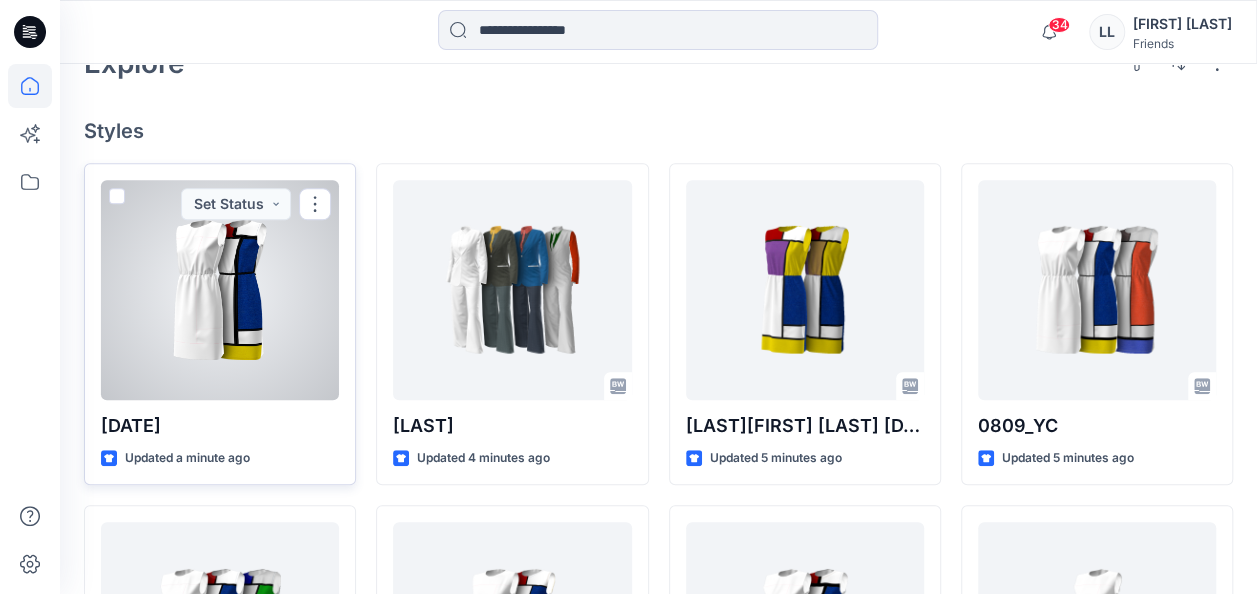click at bounding box center (220, 290) 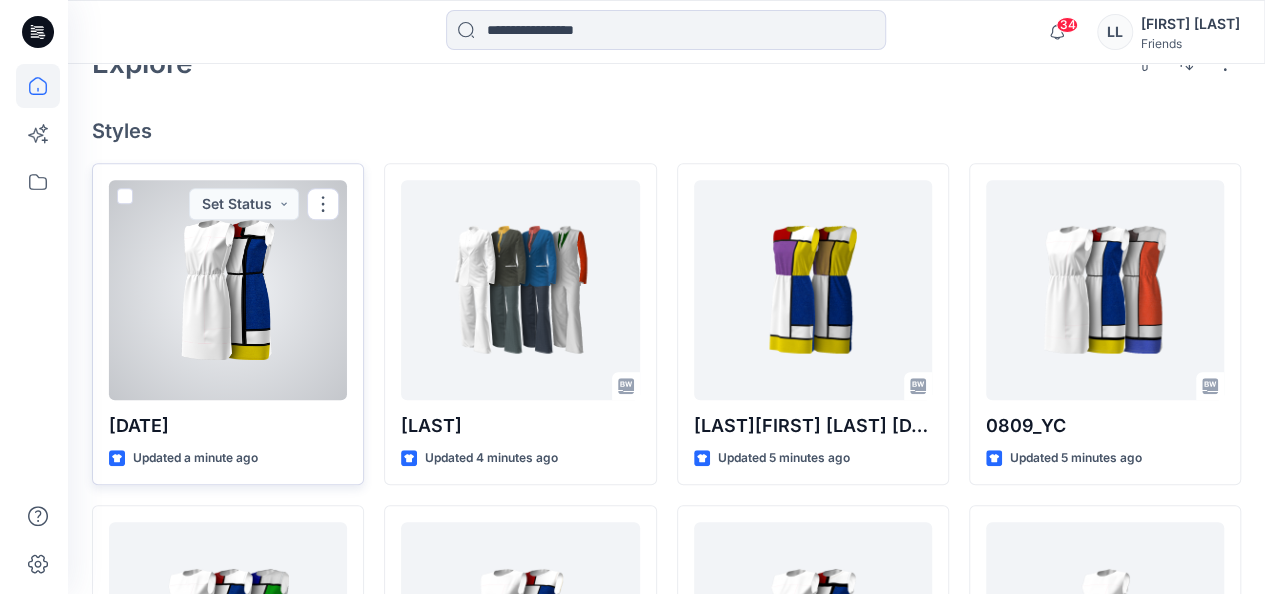 scroll, scrollTop: 0, scrollLeft: 0, axis: both 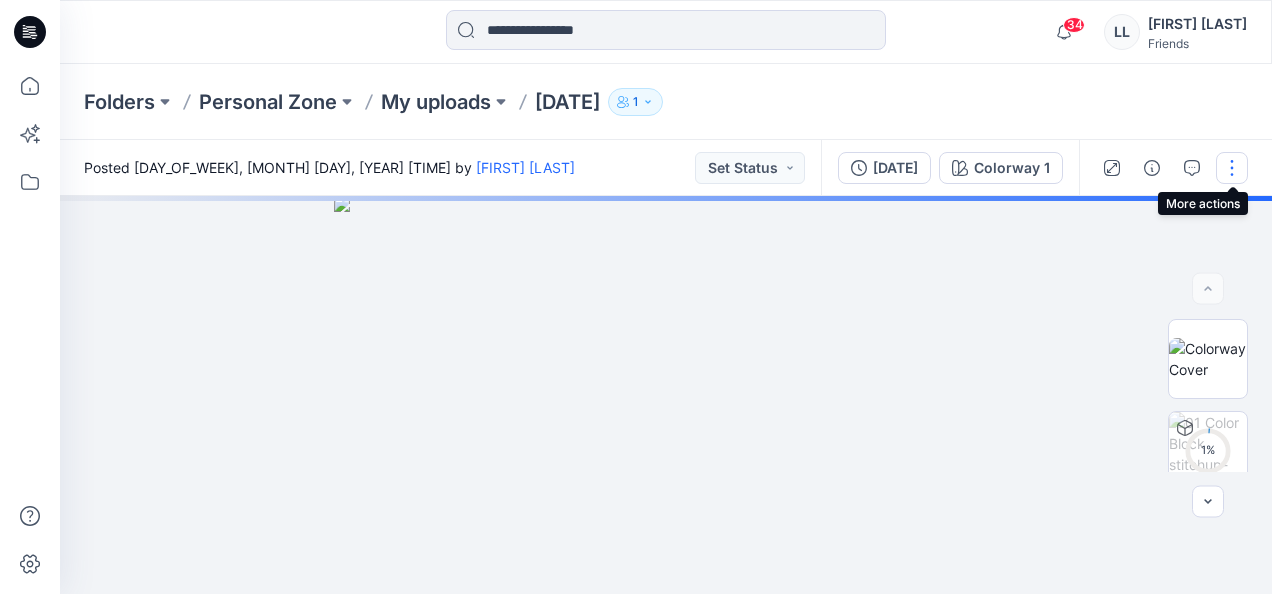 click at bounding box center [1232, 168] 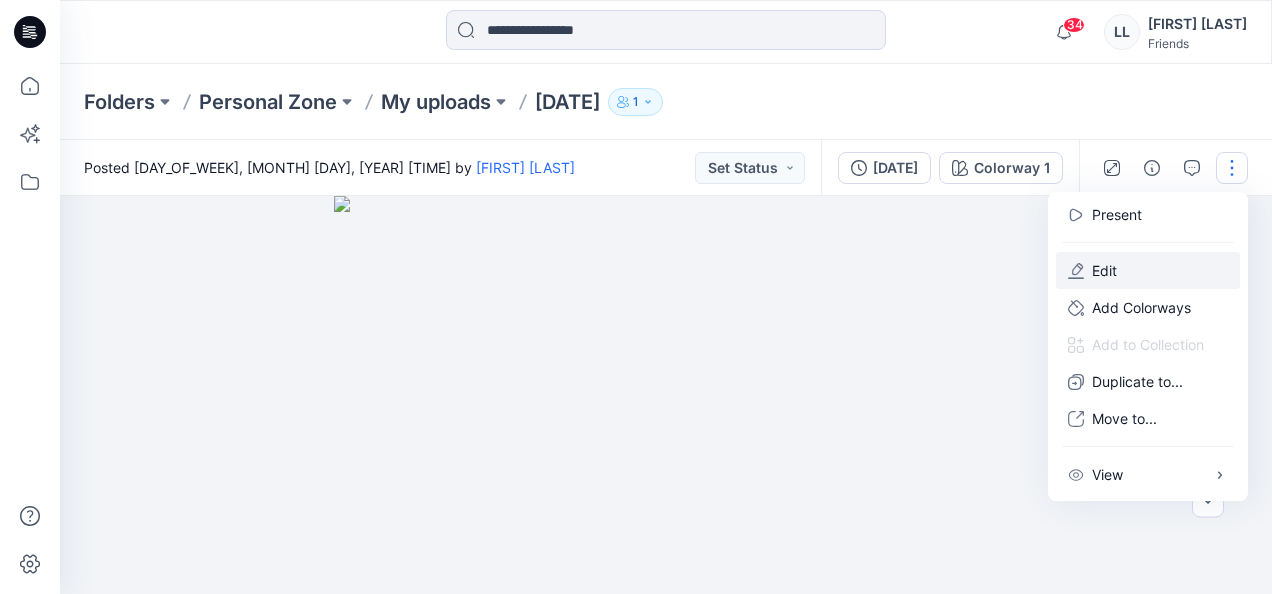 click on "Edit" at bounding box center [1104, 270] 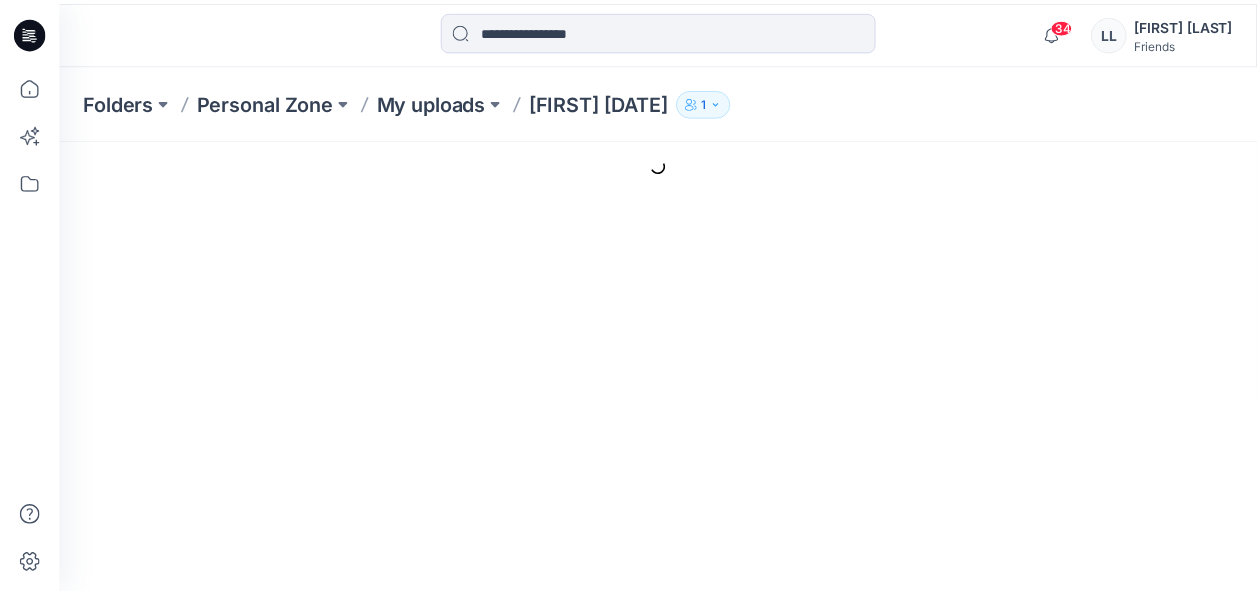 scroll, scrollTop: 0, scrollLeft: 0, axis: both 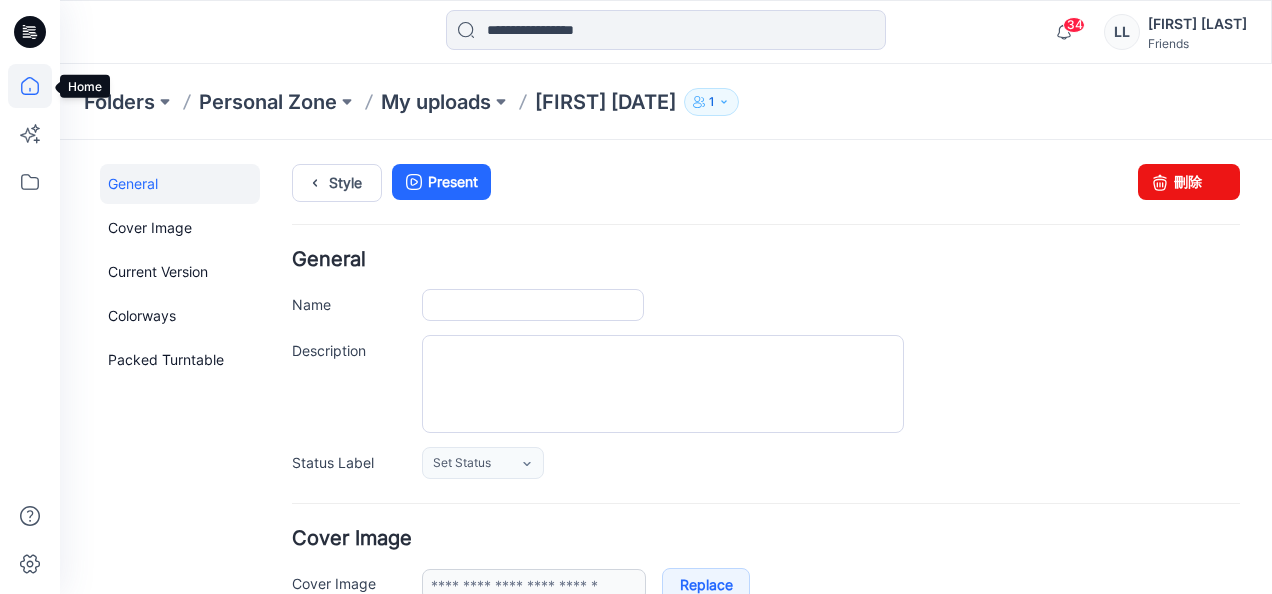 click 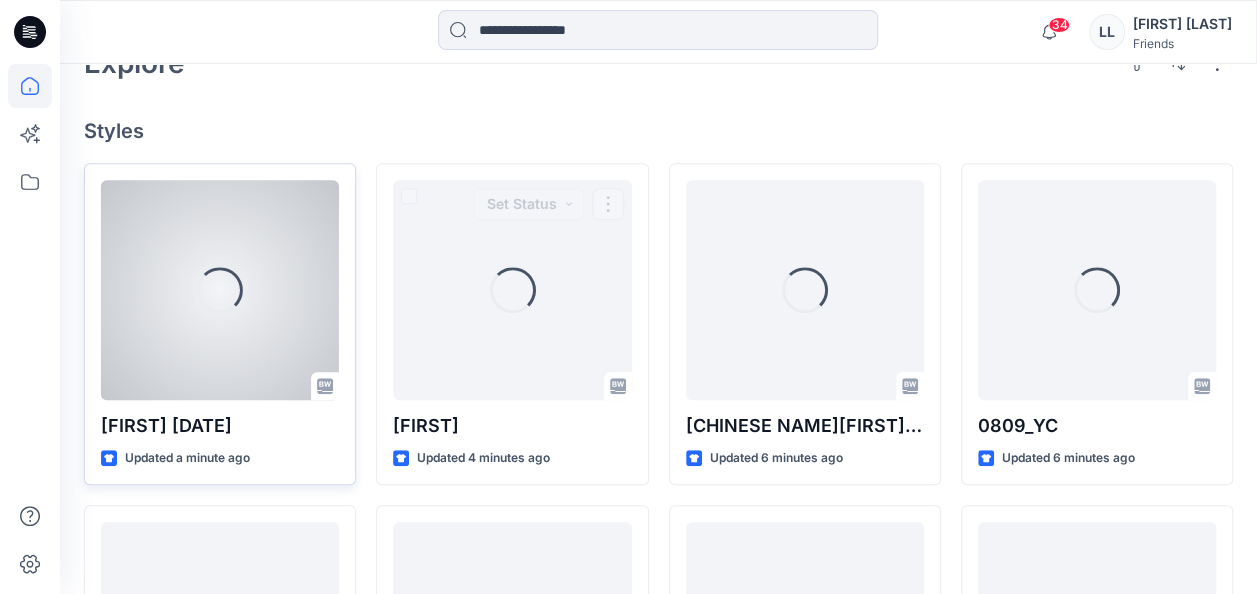 scroll, scrollTop: 400, scrollLeft: 0, axis: vertical 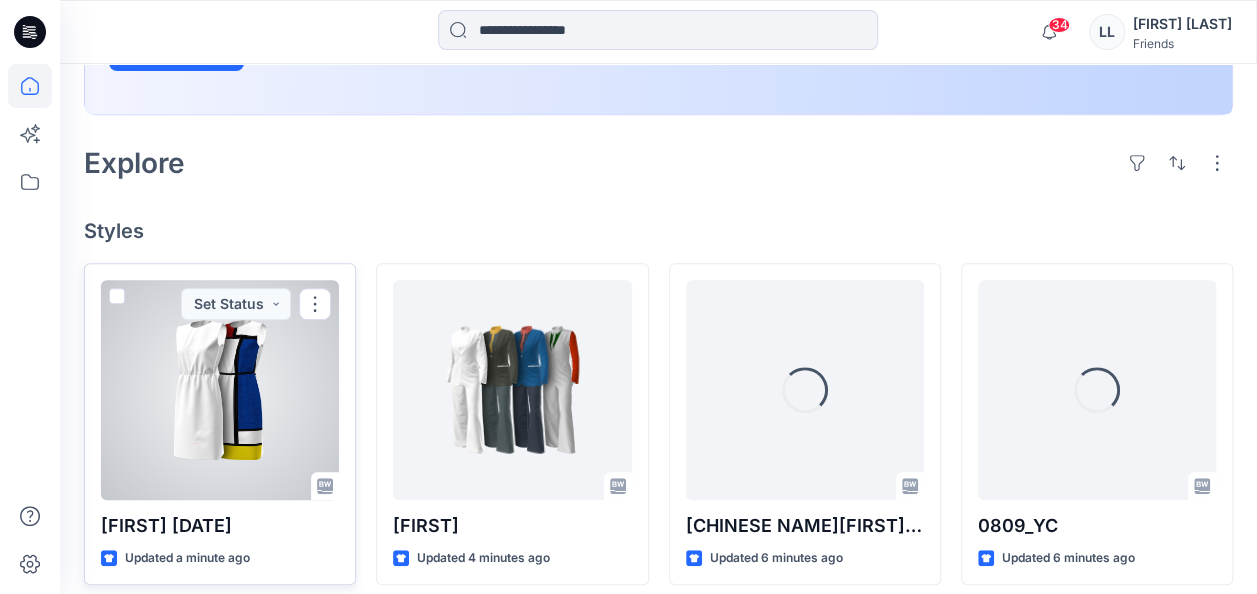 click at bounding box center [117, 296] 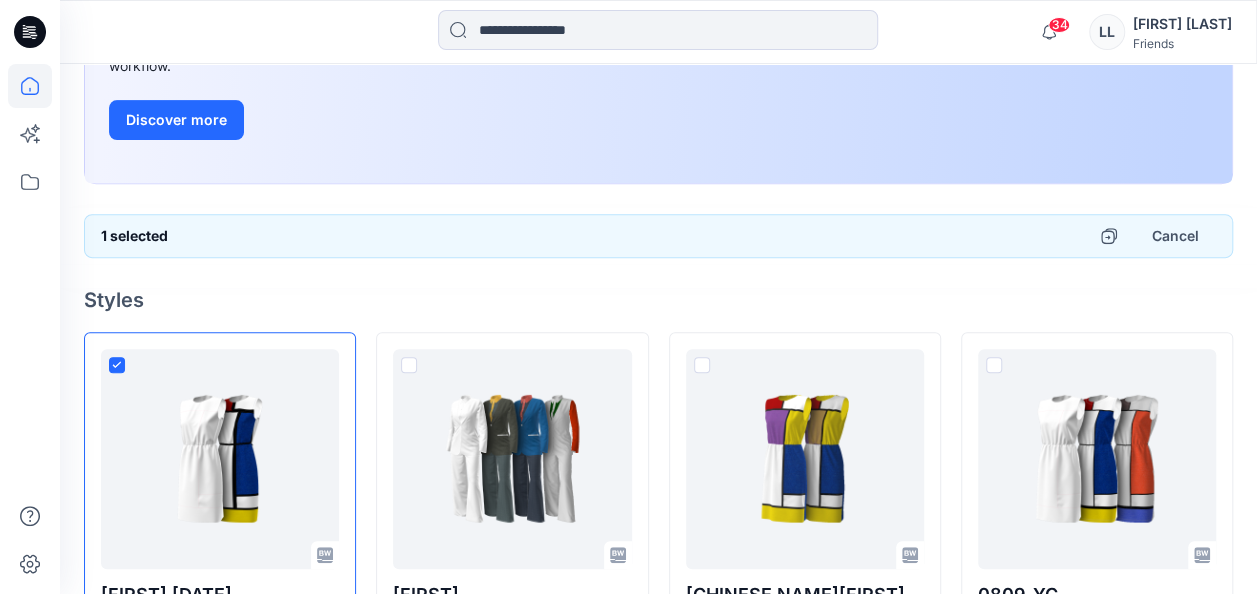scroll, scrollTop: 300, scrollLeft: 0, axis: vertical 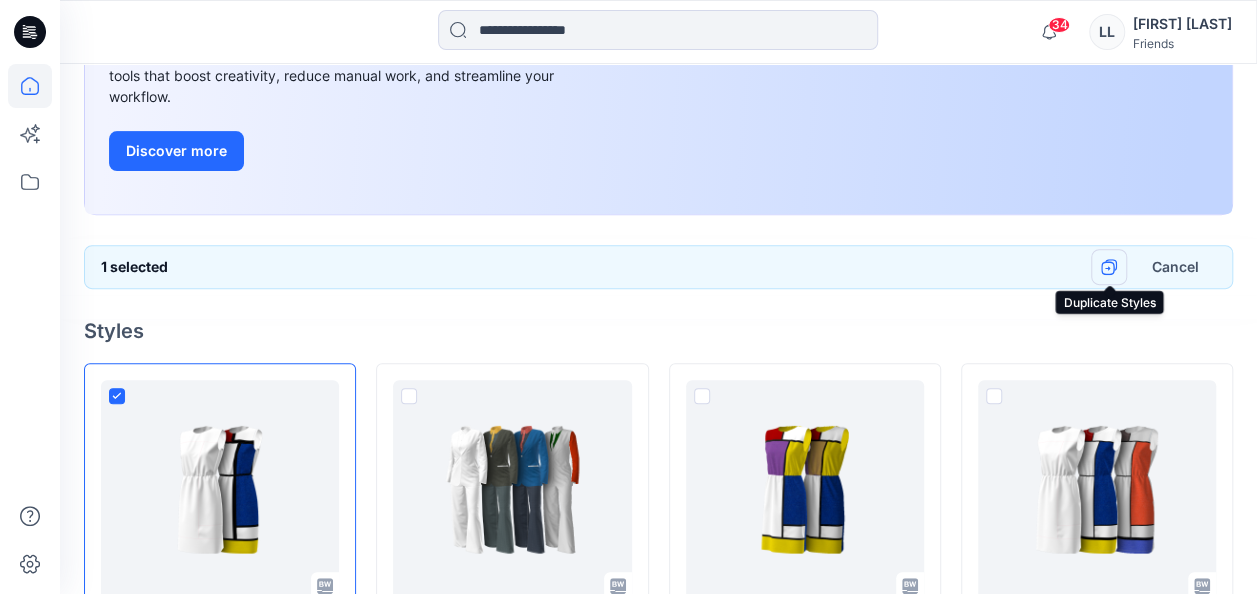 click 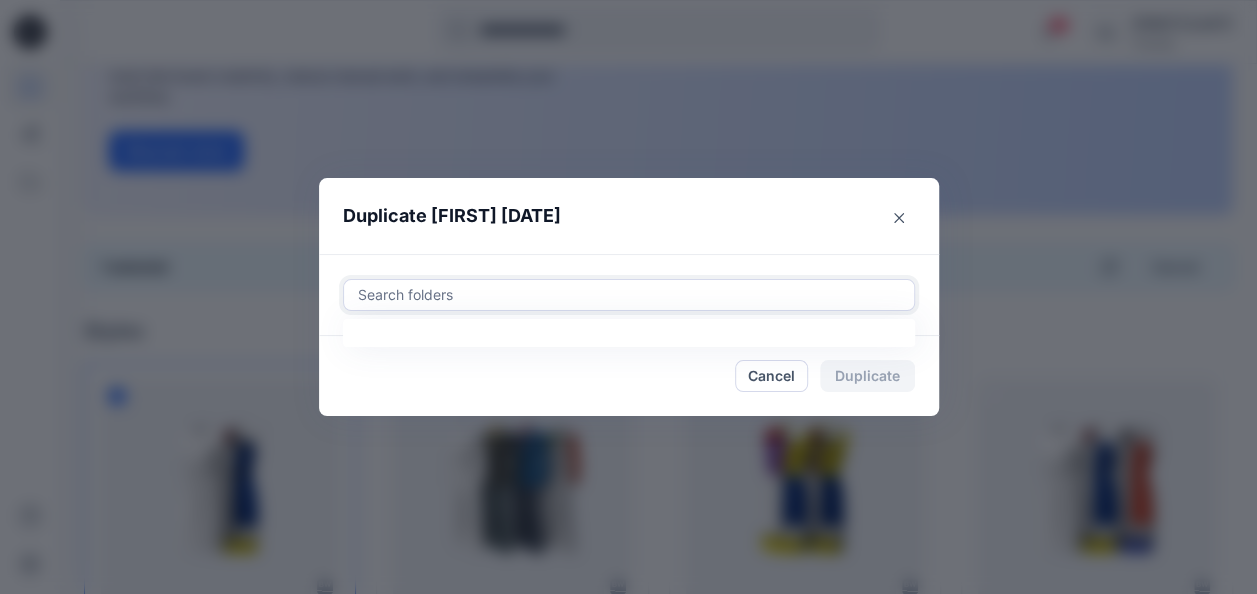 click at bounding box center [629, 295] 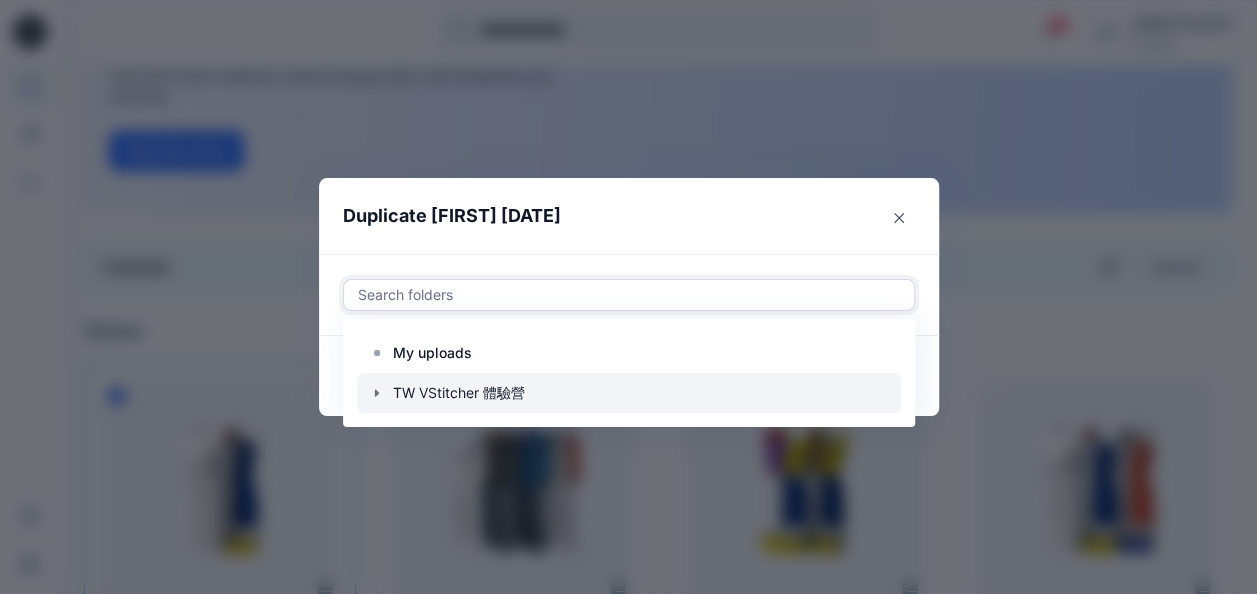 click 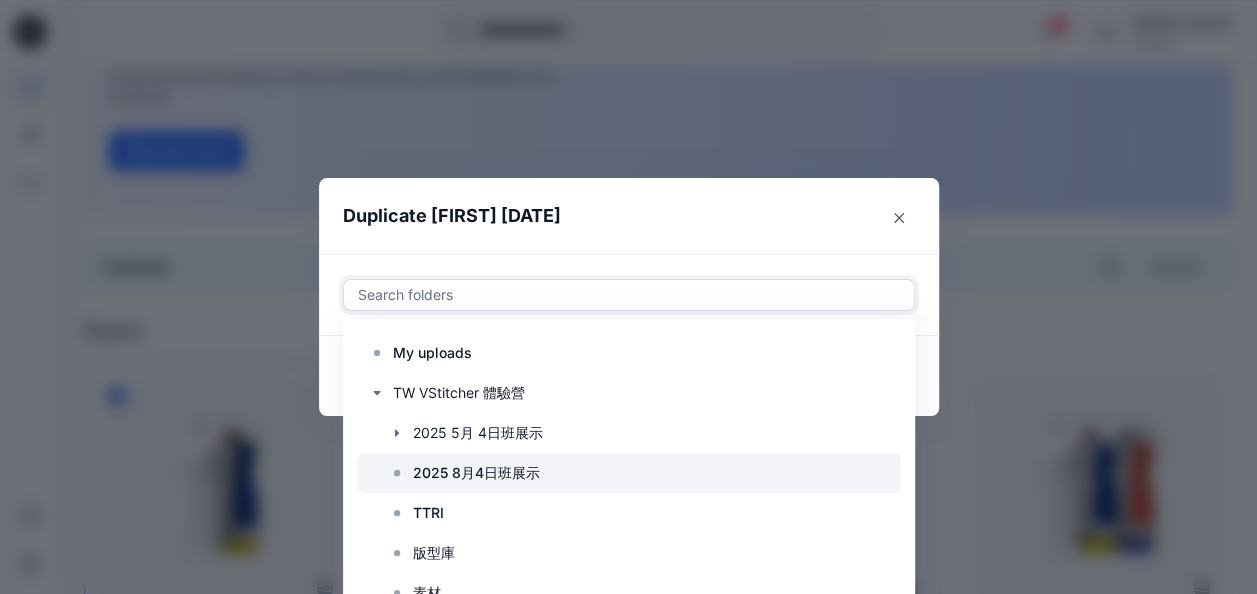 click on "2025 8月4日班展示" at bounding box center (476, 473) 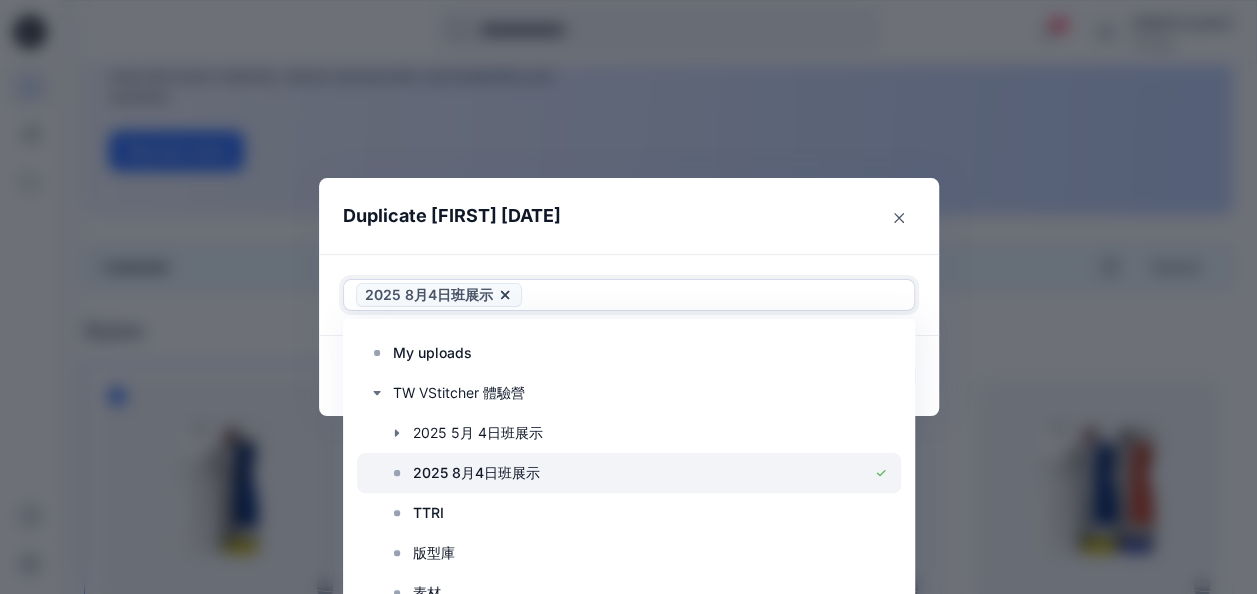 click on "2025 8月4日班展示" at bounding box center (476, 473) 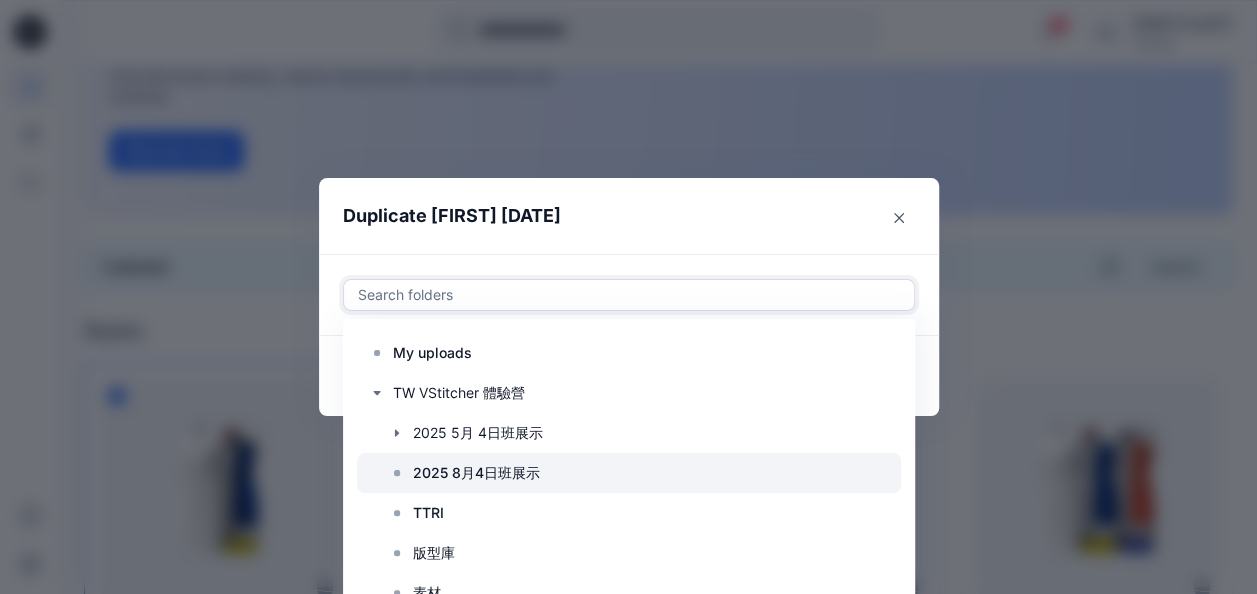 click on "2025 8月4日班展示" at bounding box center [476, 473] 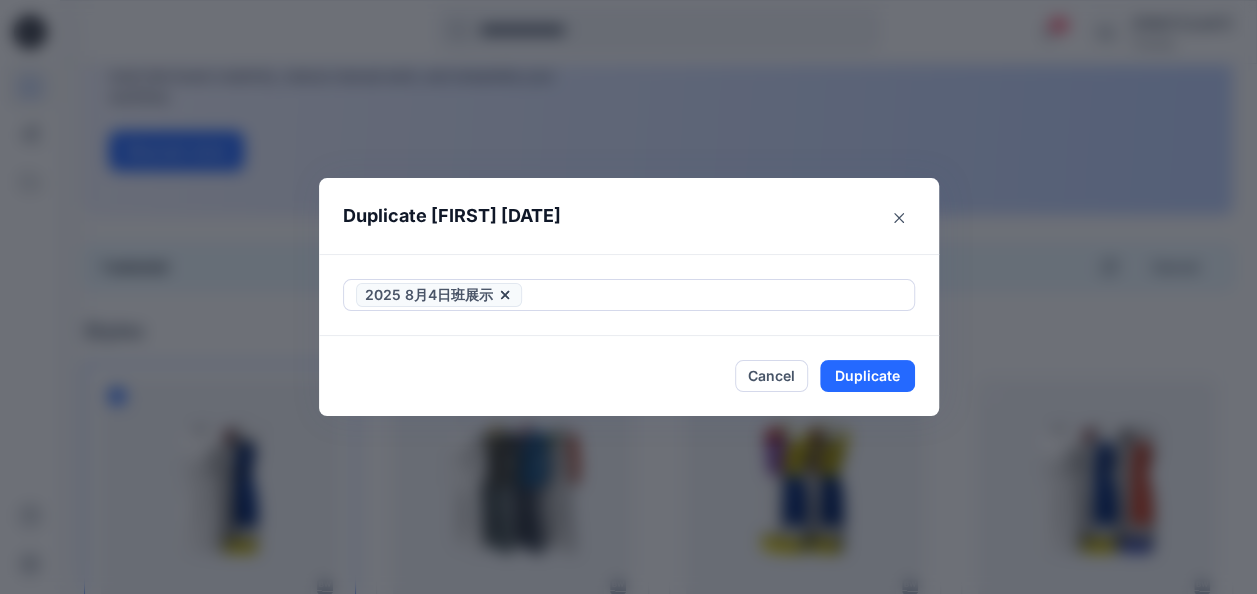 click on "Duplicate 01 Color Block stitchup-2025-08-09" at bounding box center (609, 216) 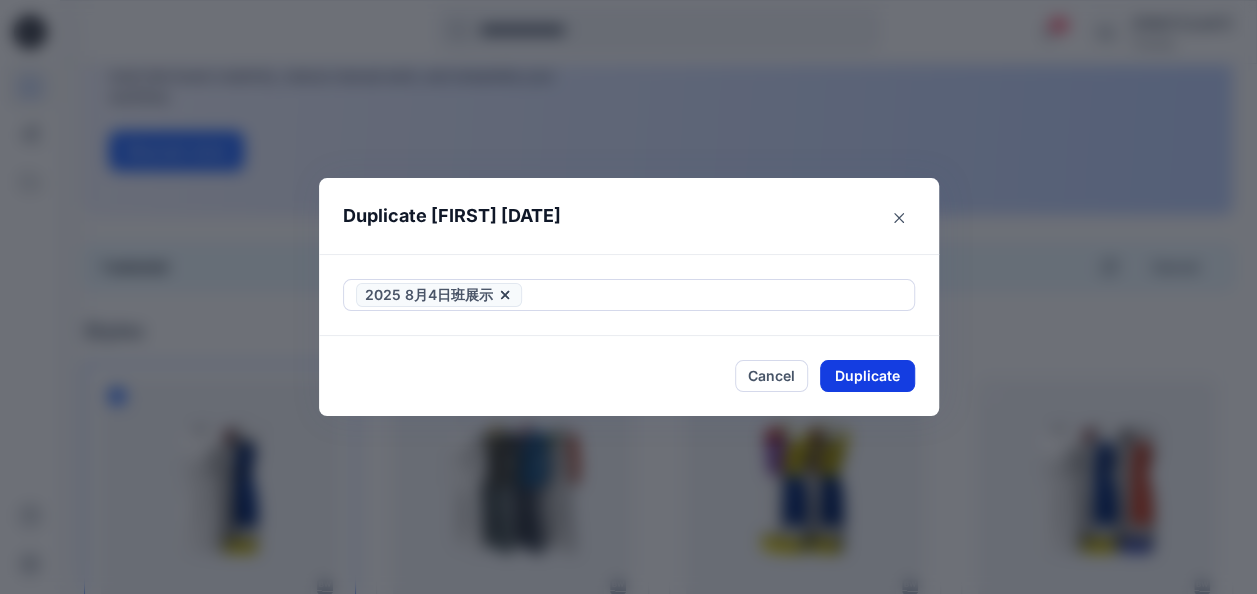 click on "Duplicate" at bounding box center [867, 376] 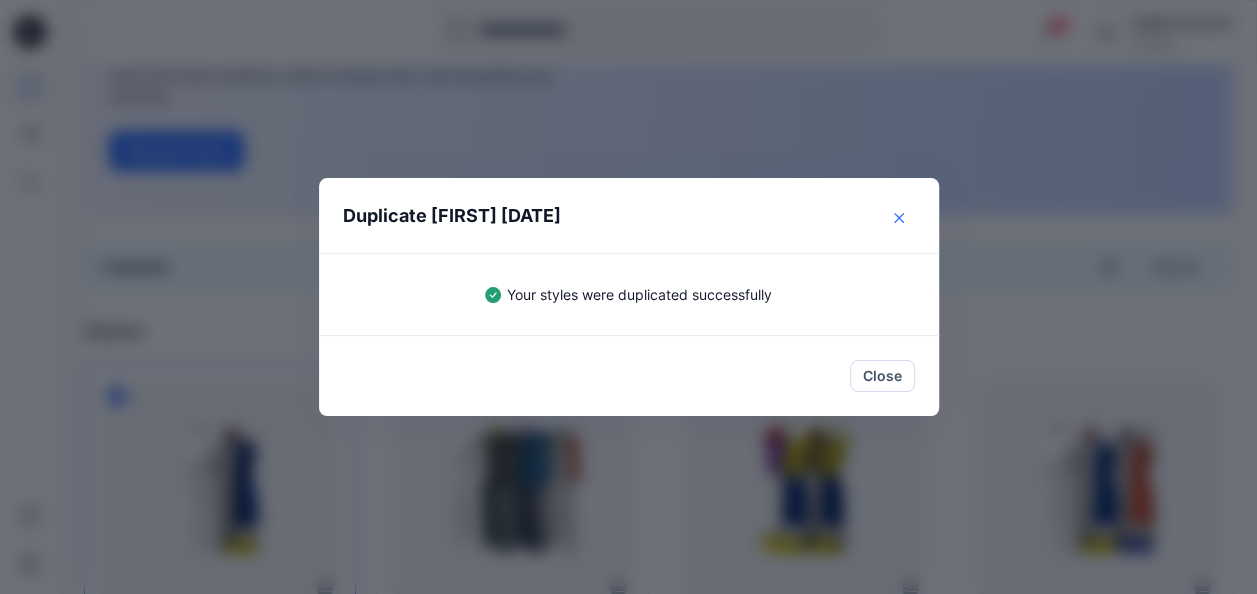 click 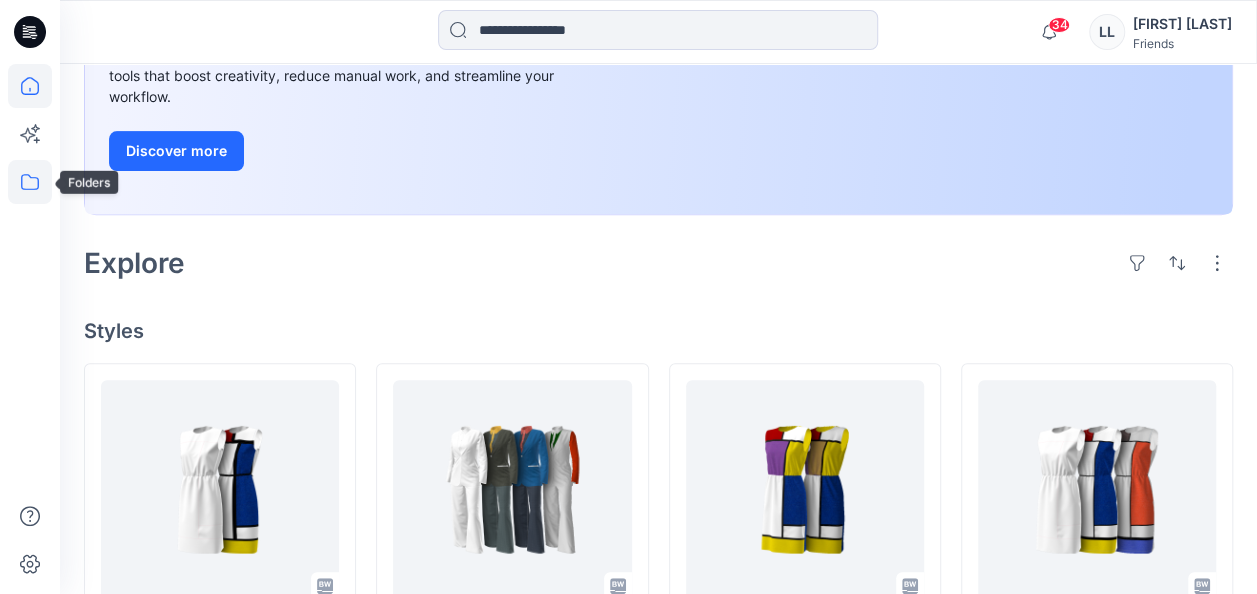 click 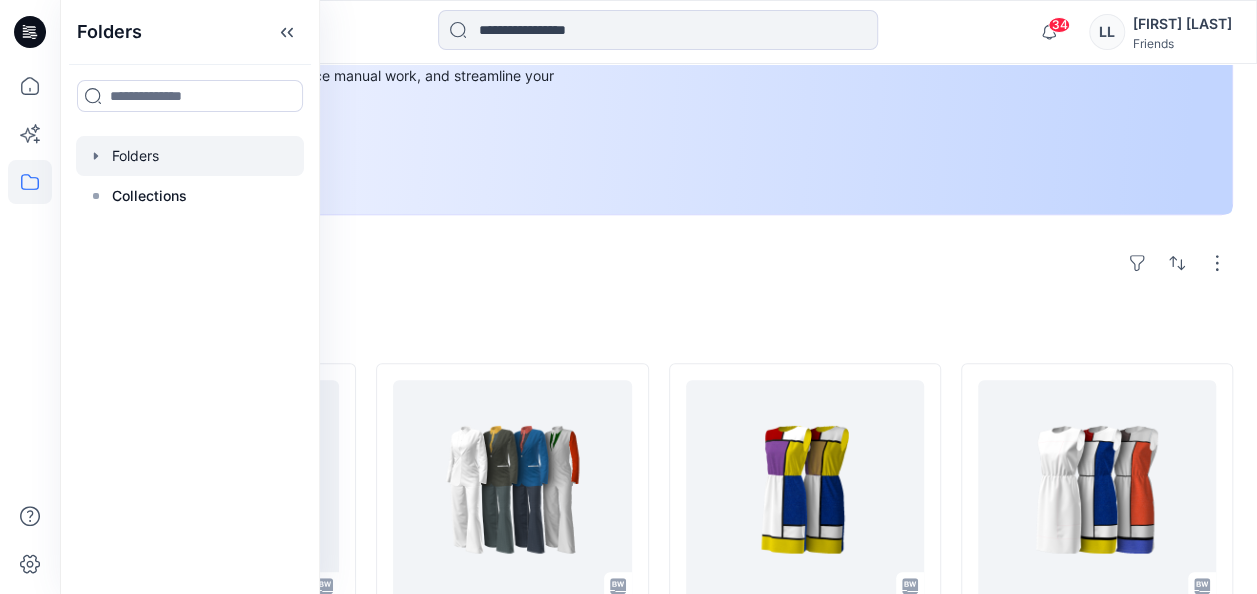 click at bounding box center [190, 156] 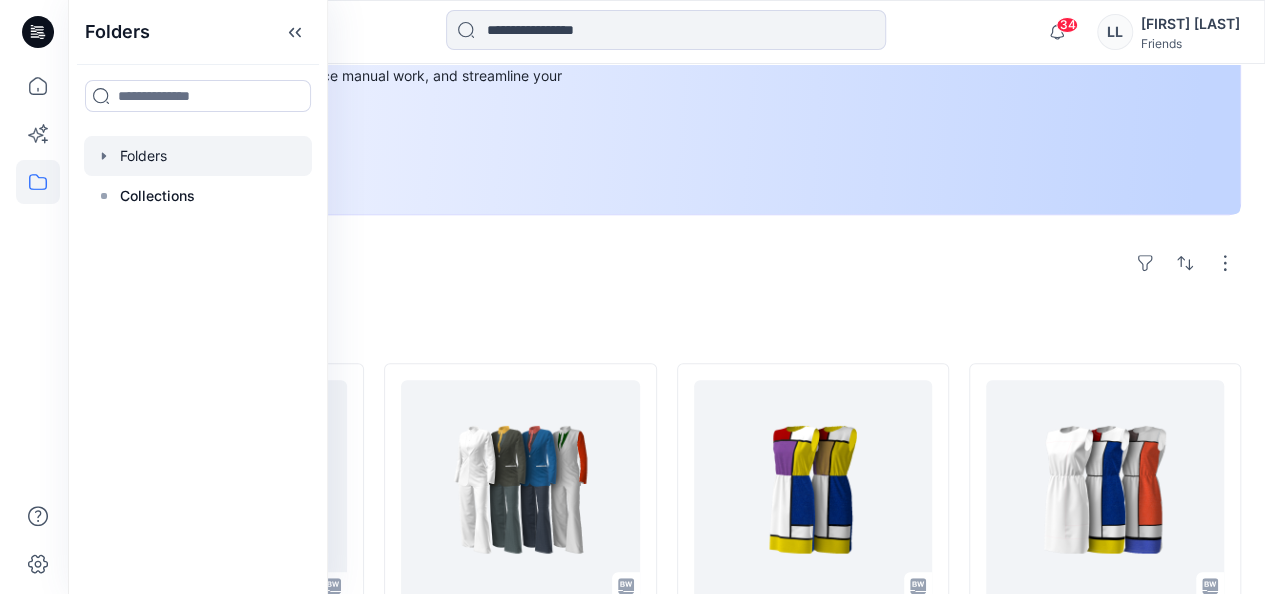 scroll, scrollTop: 0, scrollLeft: 0, axis: both 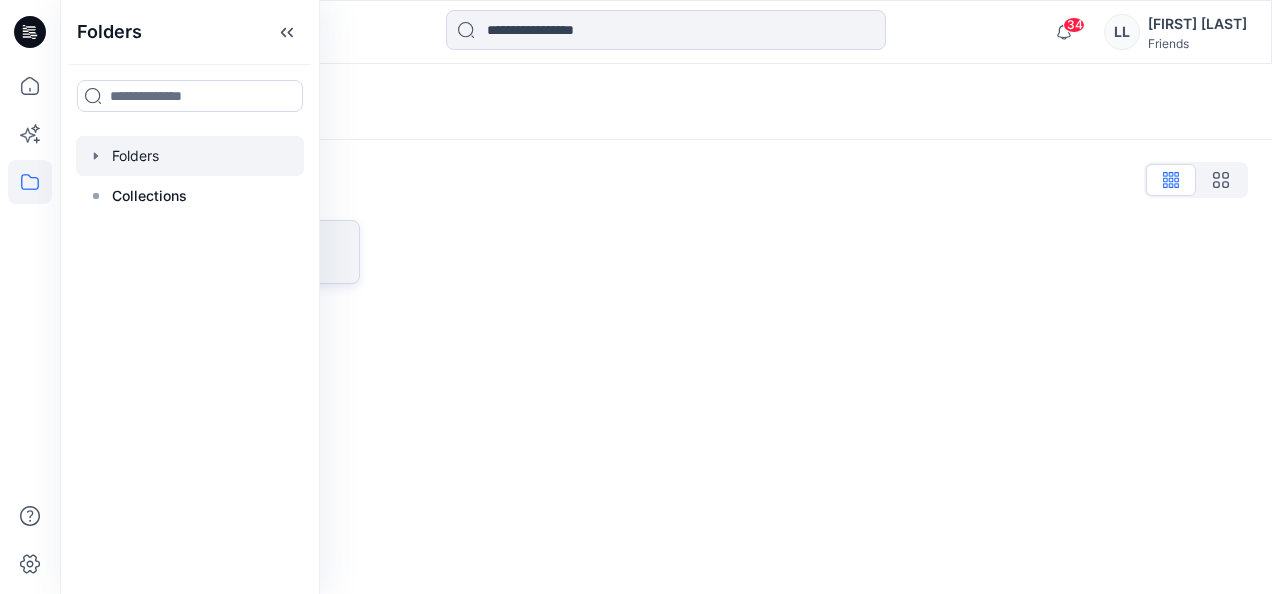 click on "TW VStitcher 體驗營" at bounding box center (222, 252) 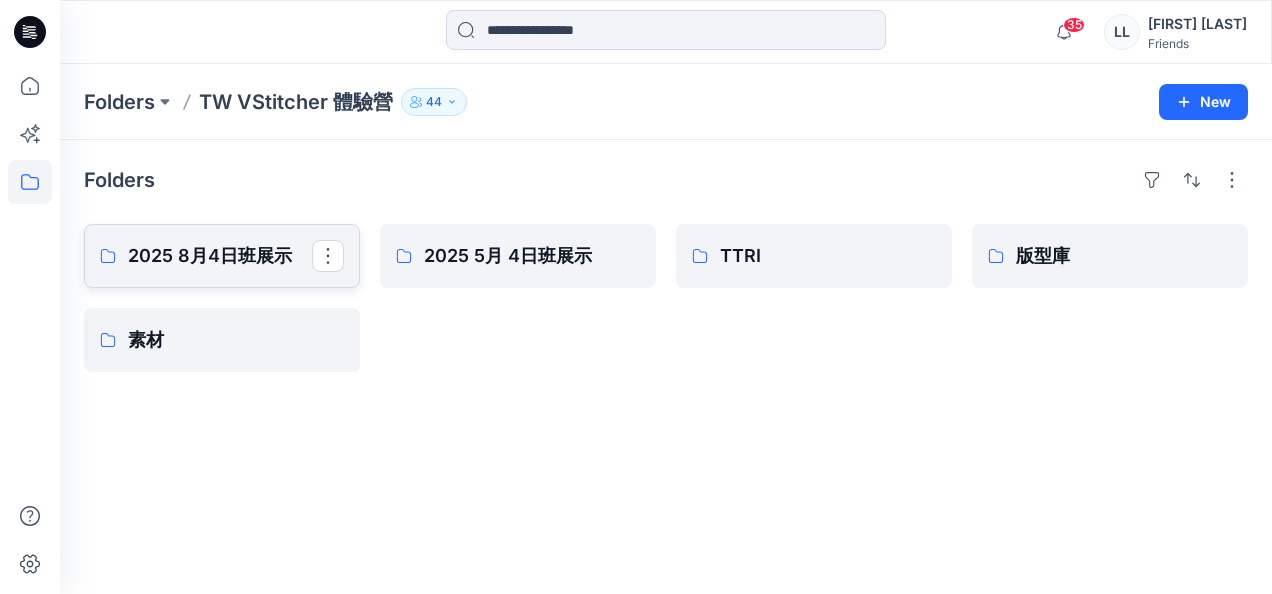 click on "2025 8月4日班展示" at bounding box center (220, 256) 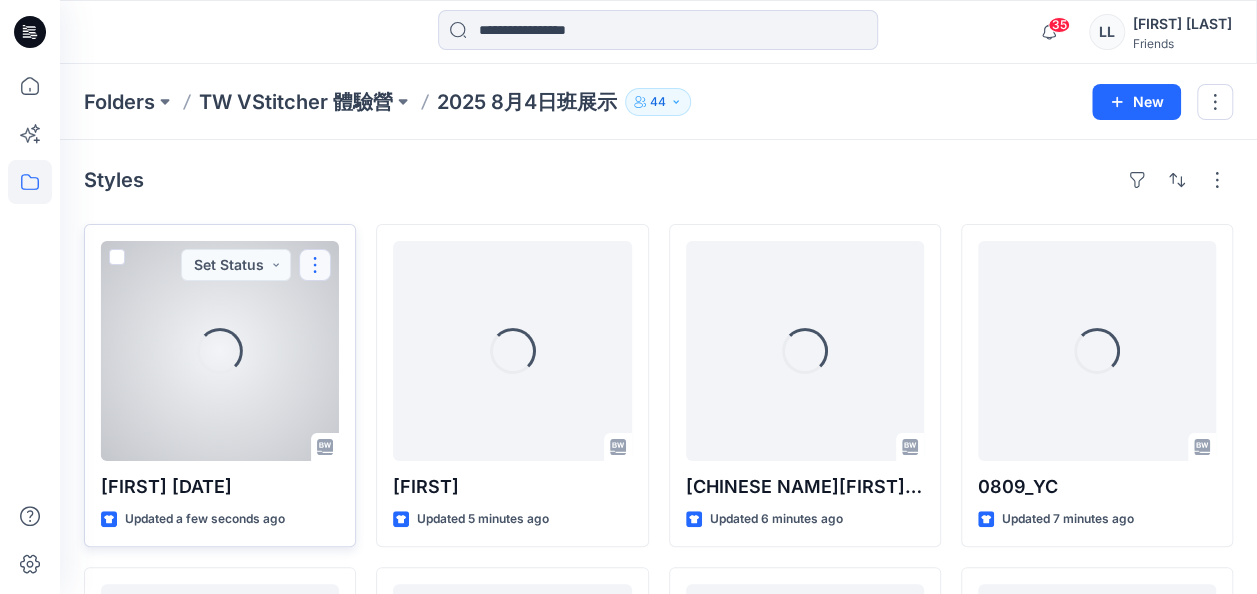 click at bounding box center (315, 265) 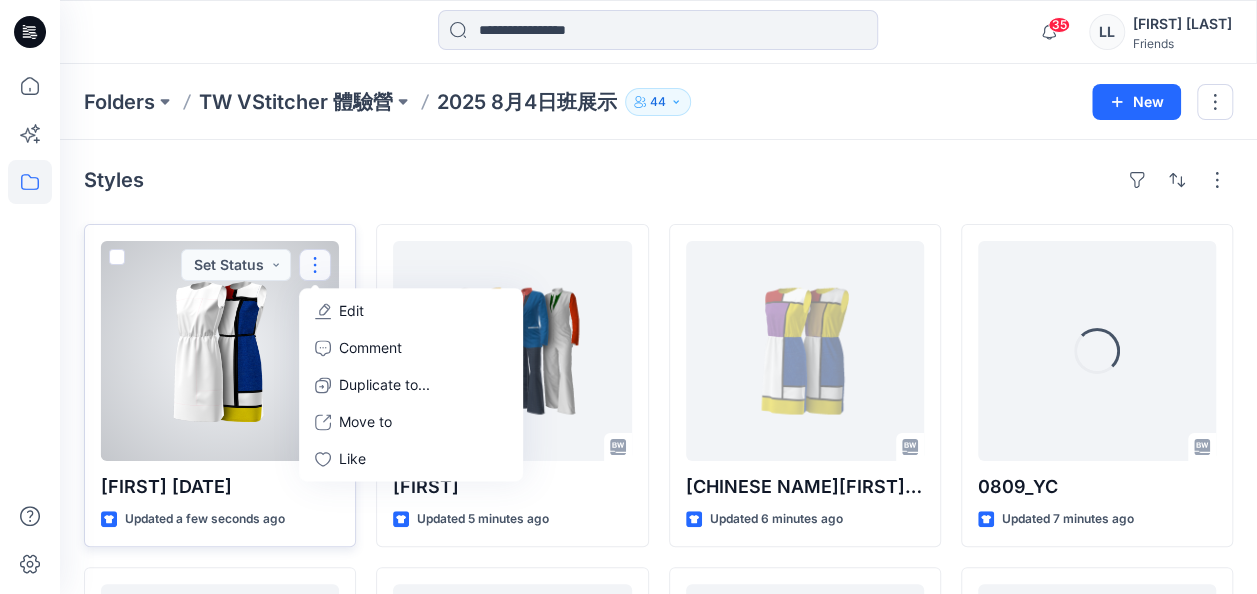 click on "Edit" at bounding box center [411, 310] 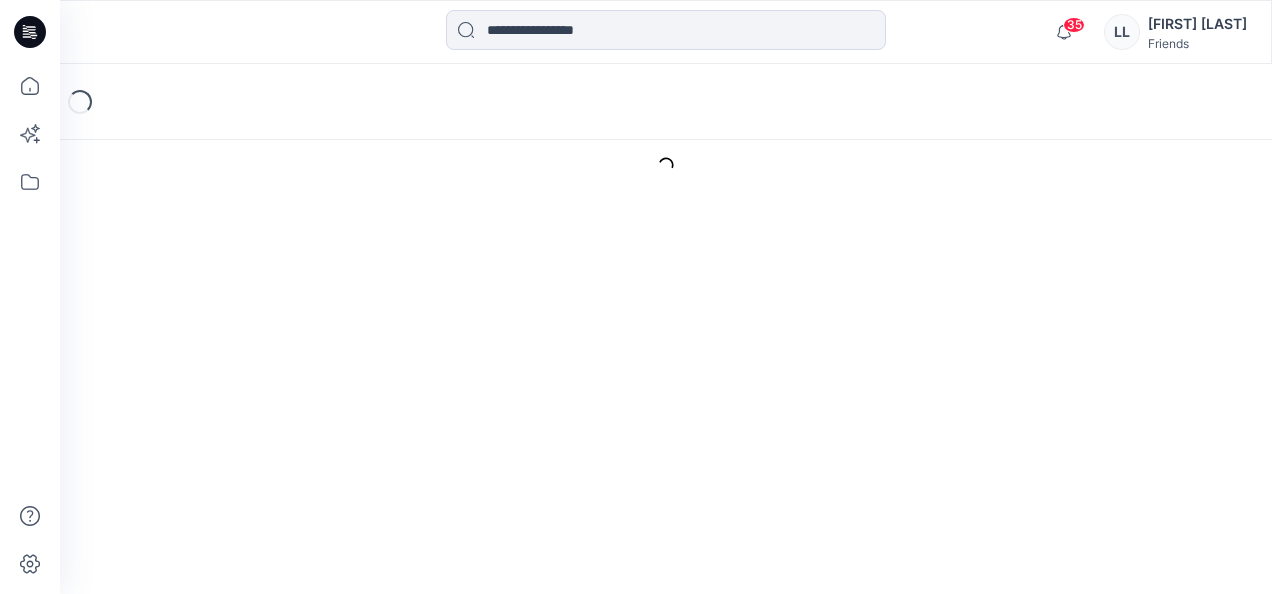 scroll, scrollTop: 0, scrollLeft: 0, axis: both 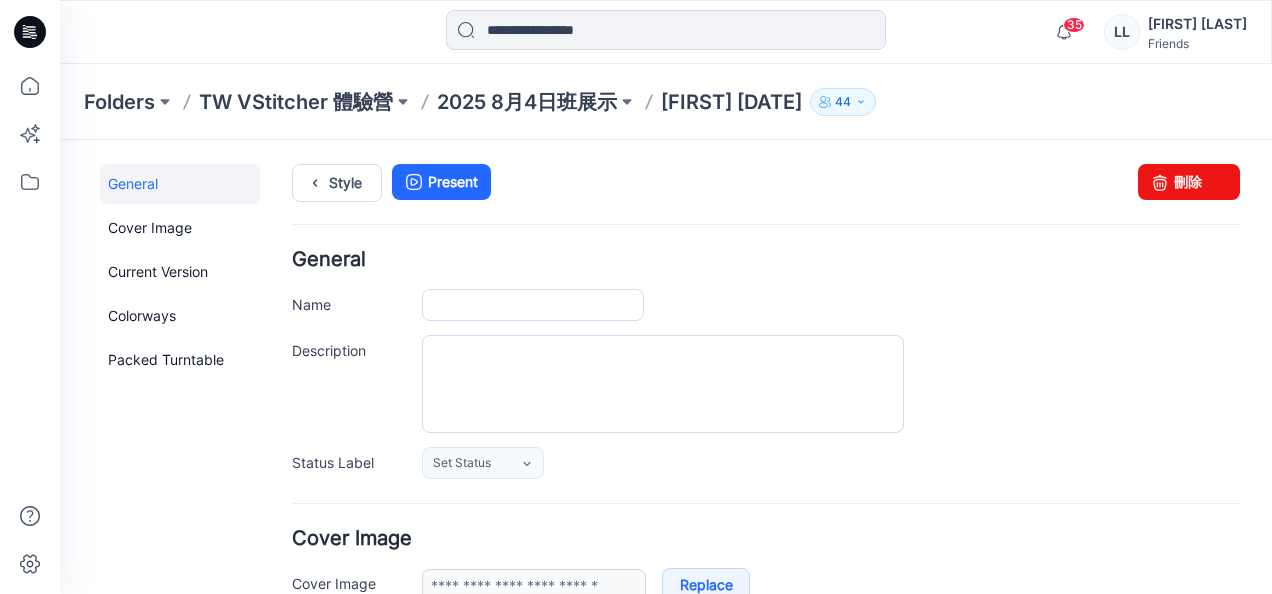 type on "**********" 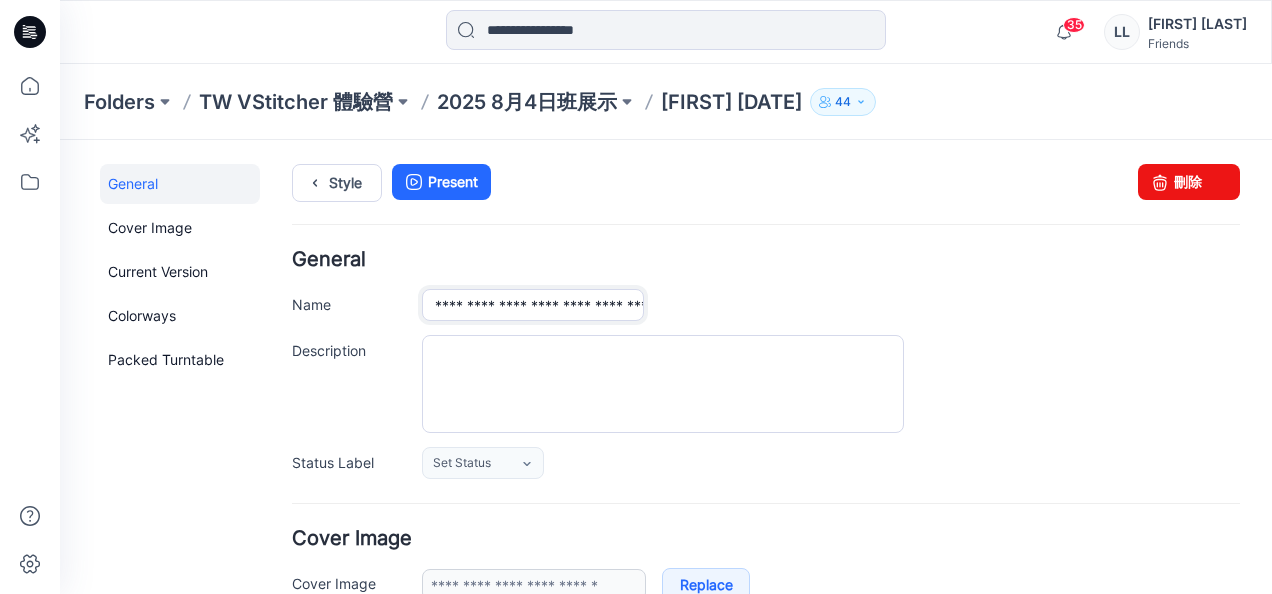 drag, startPoint x: 582, startPoint y: 307, endPoint x: 290, endPoint y: 270, distance: 294.33484 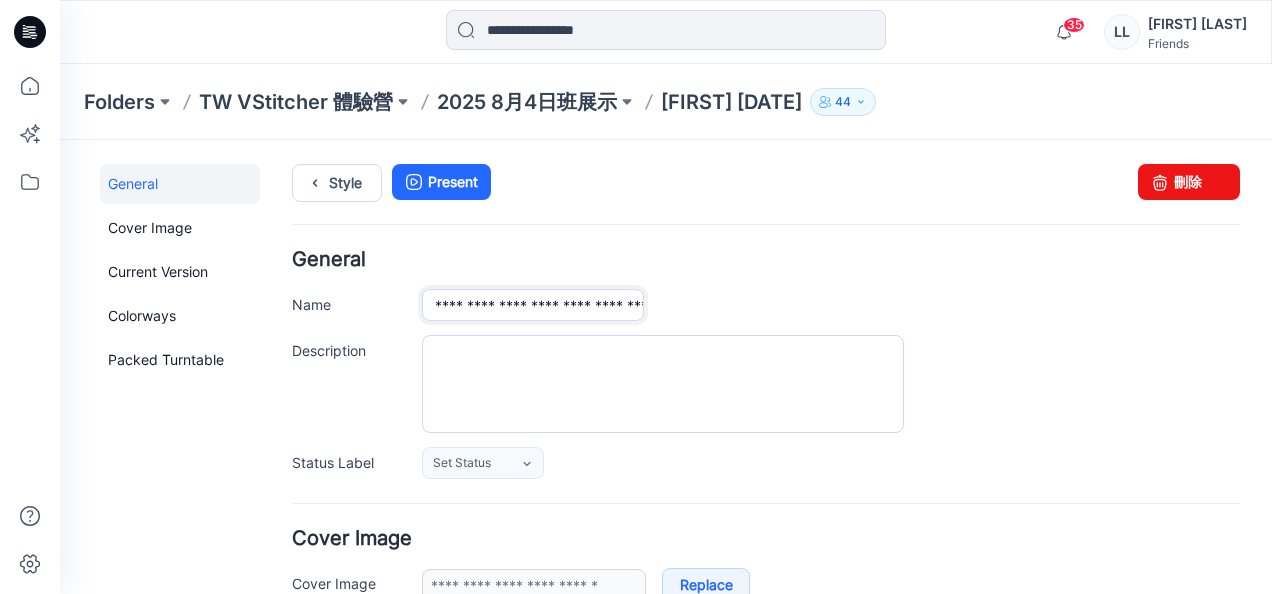 click on "**********" at bounding box center (766, 305) 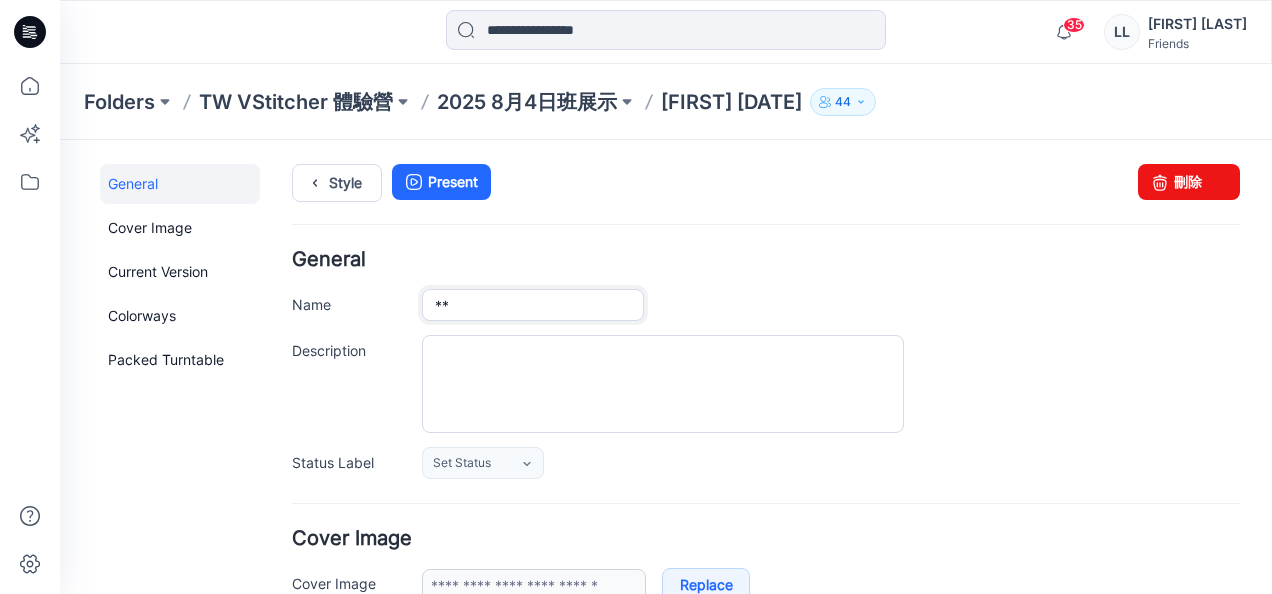 type on "*" 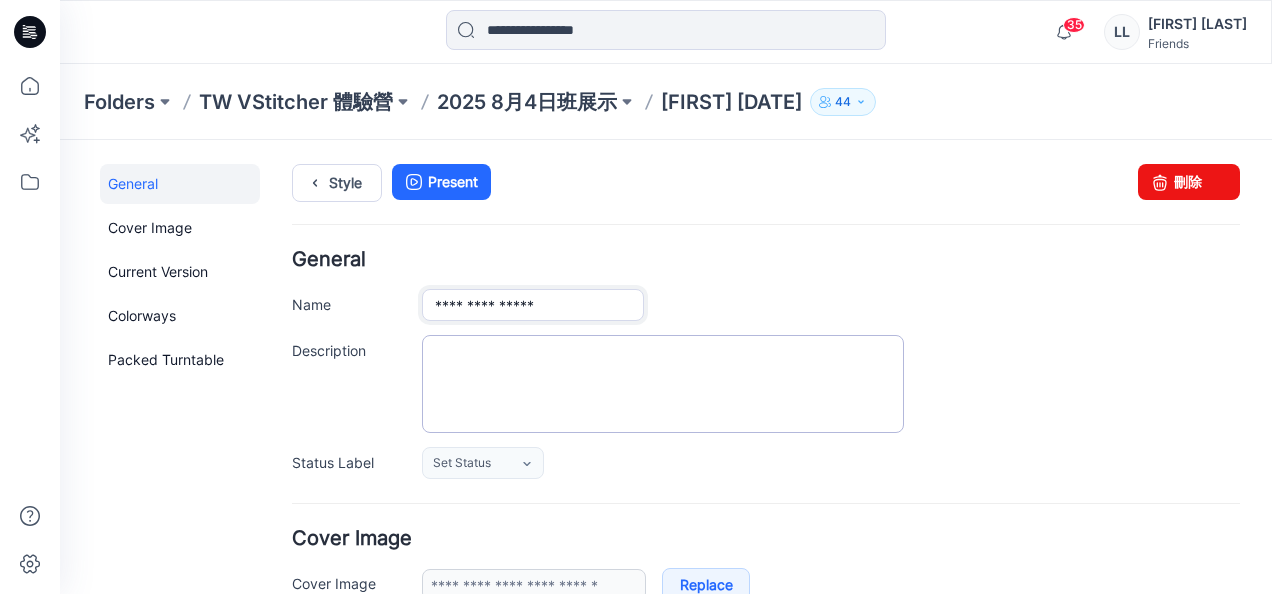 type on "**********" 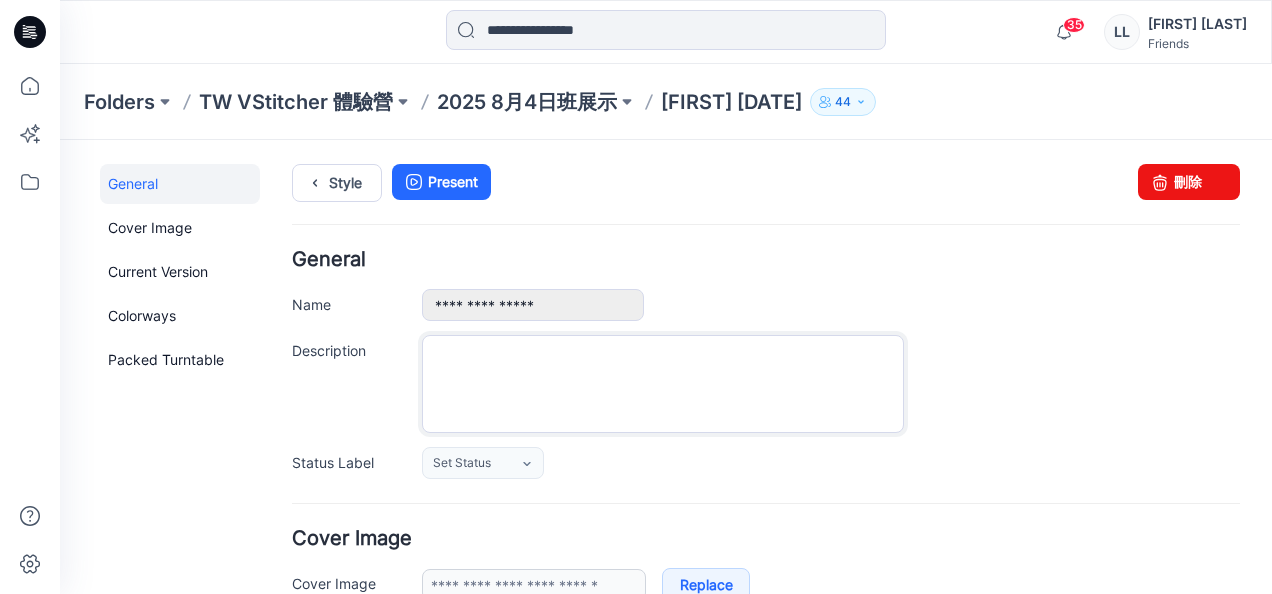 click on "Description" at bounding box center (663, 384) 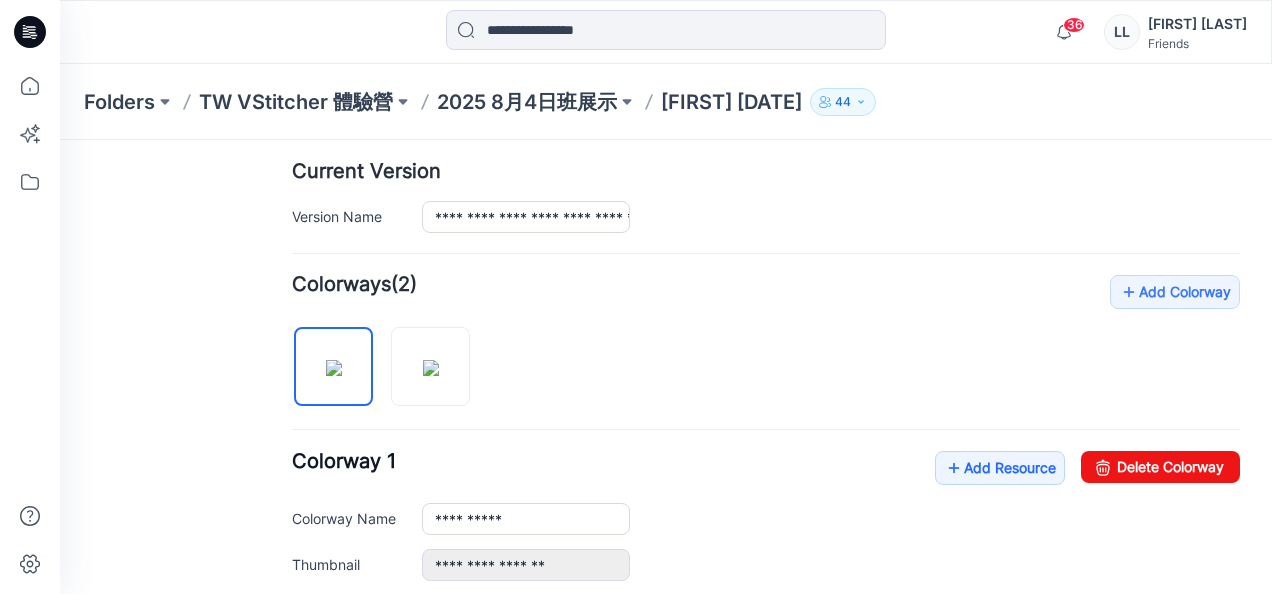 scroll, scrollTop: 492, scrollLeft: 0, axis: vertical 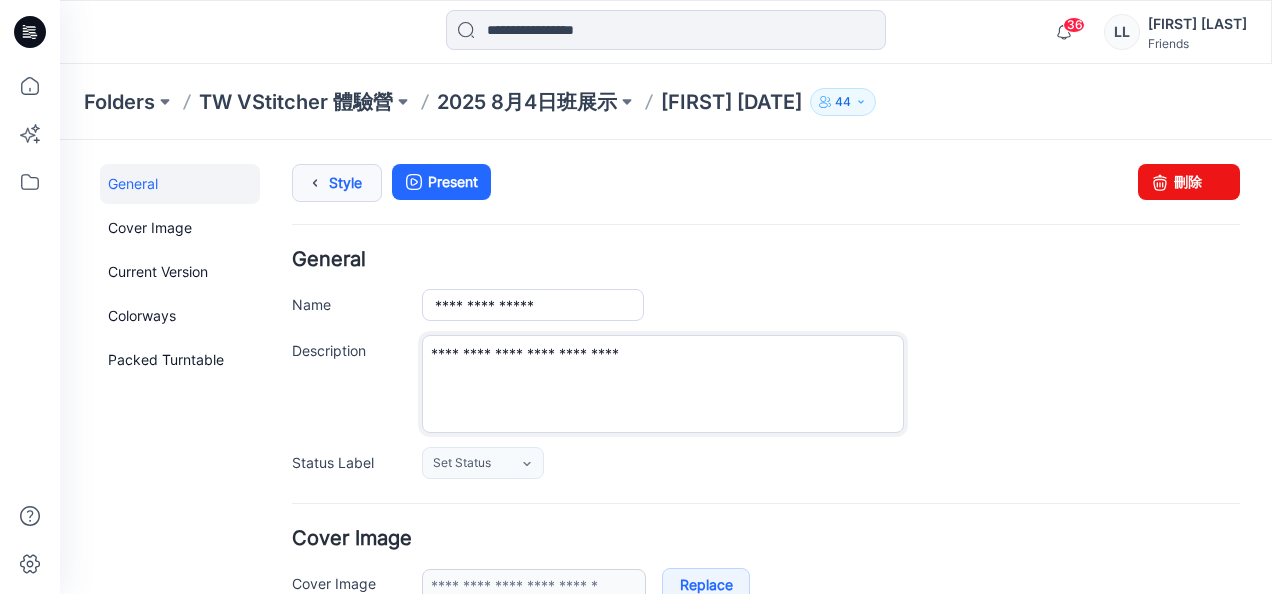 type on "**********" 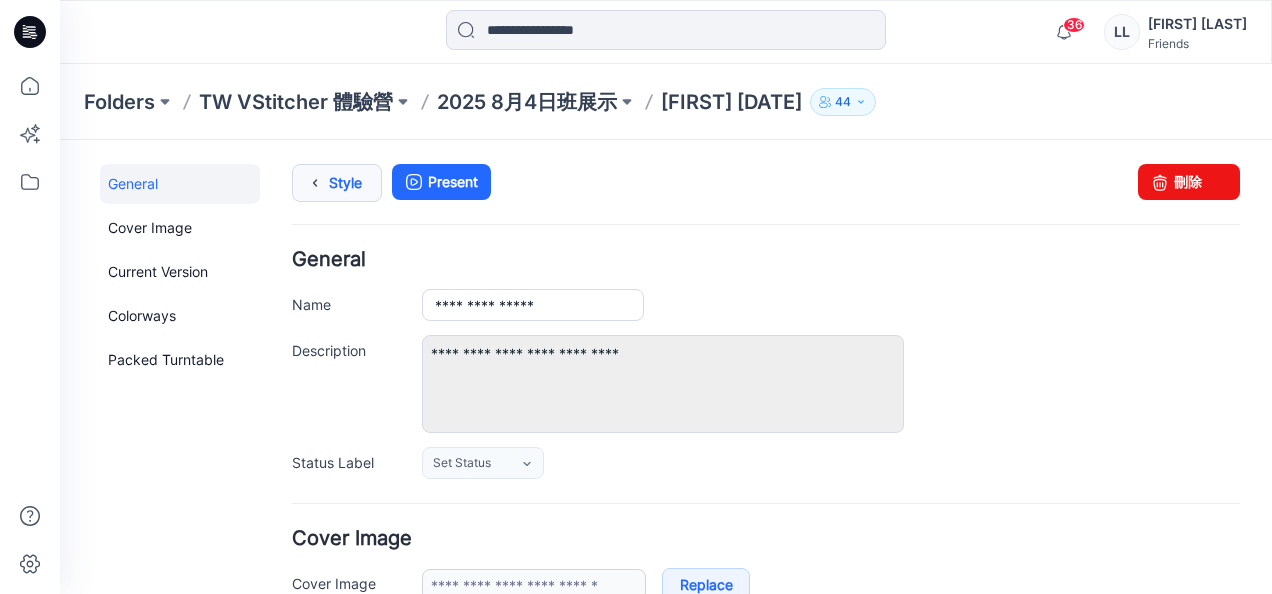 click on "Style" at bounding box center (337, 183) 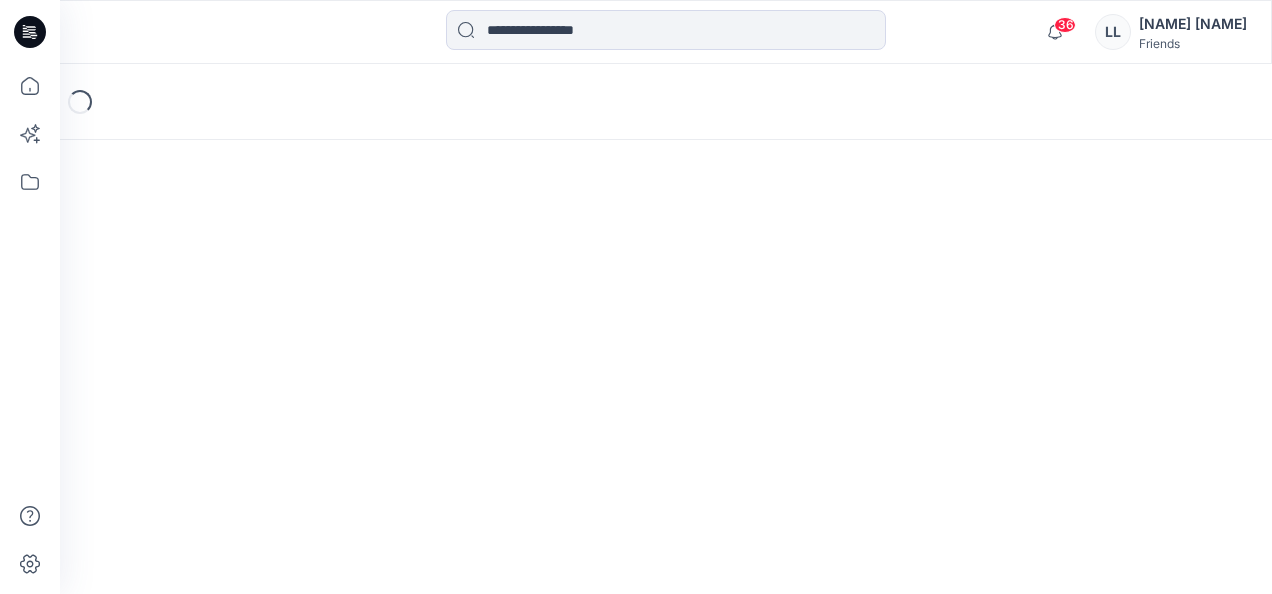 scroll, scrollTop: 0, scrollLeft: 0, axis: both 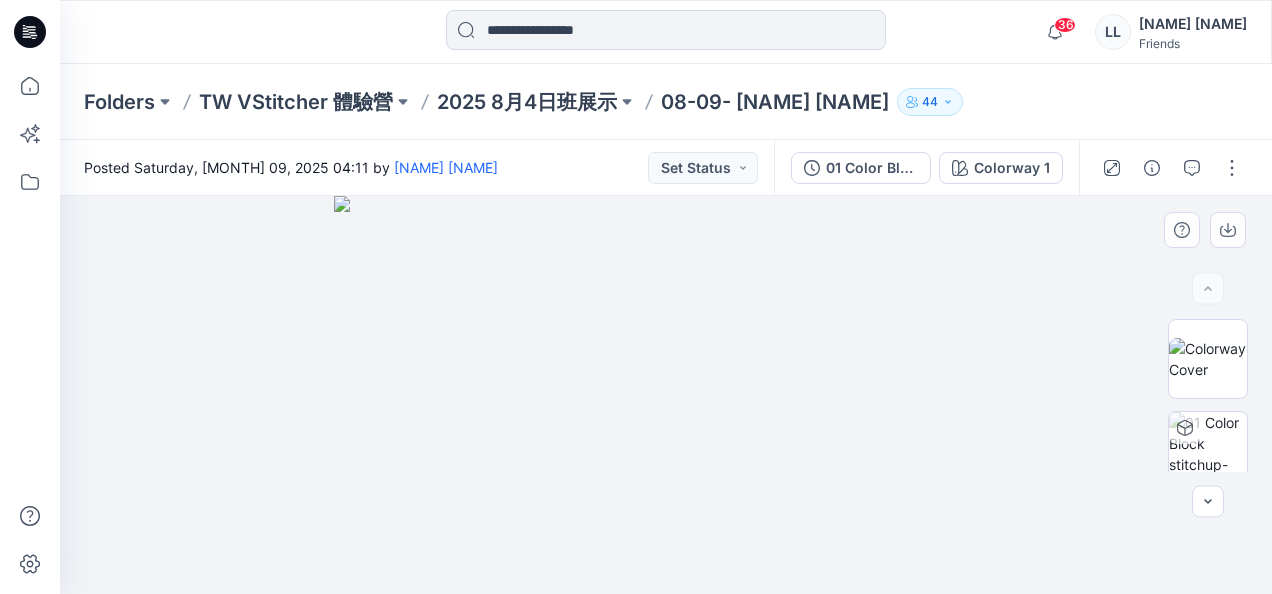 click at bounding box center (666, 395) 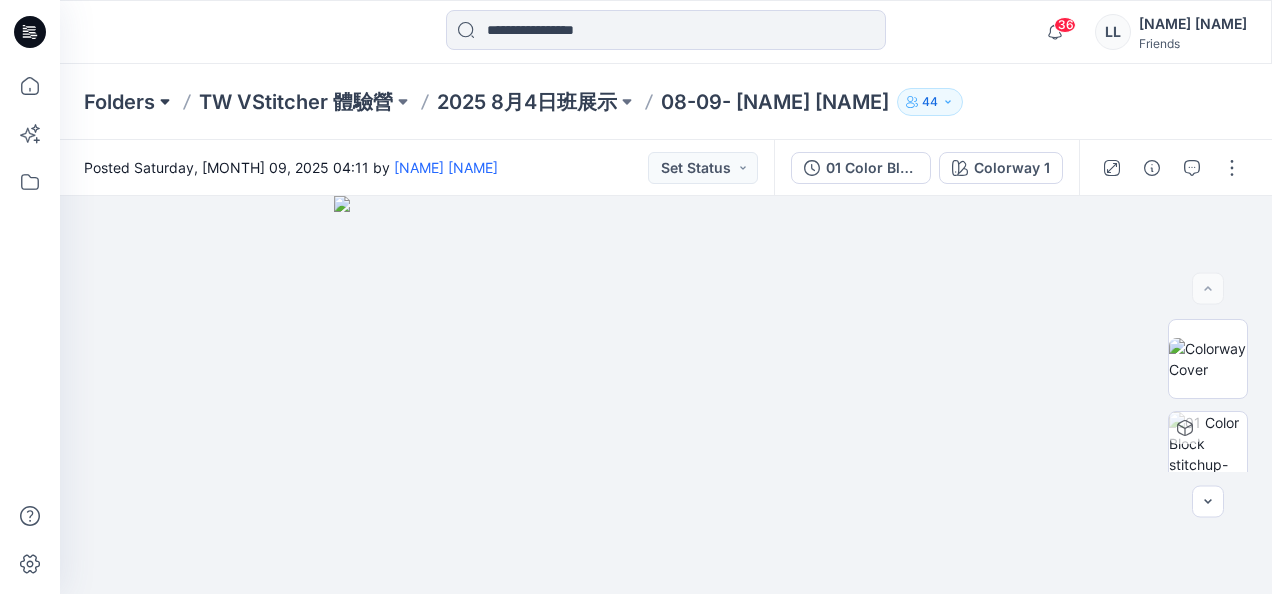 click at bounding box center [165, 102] 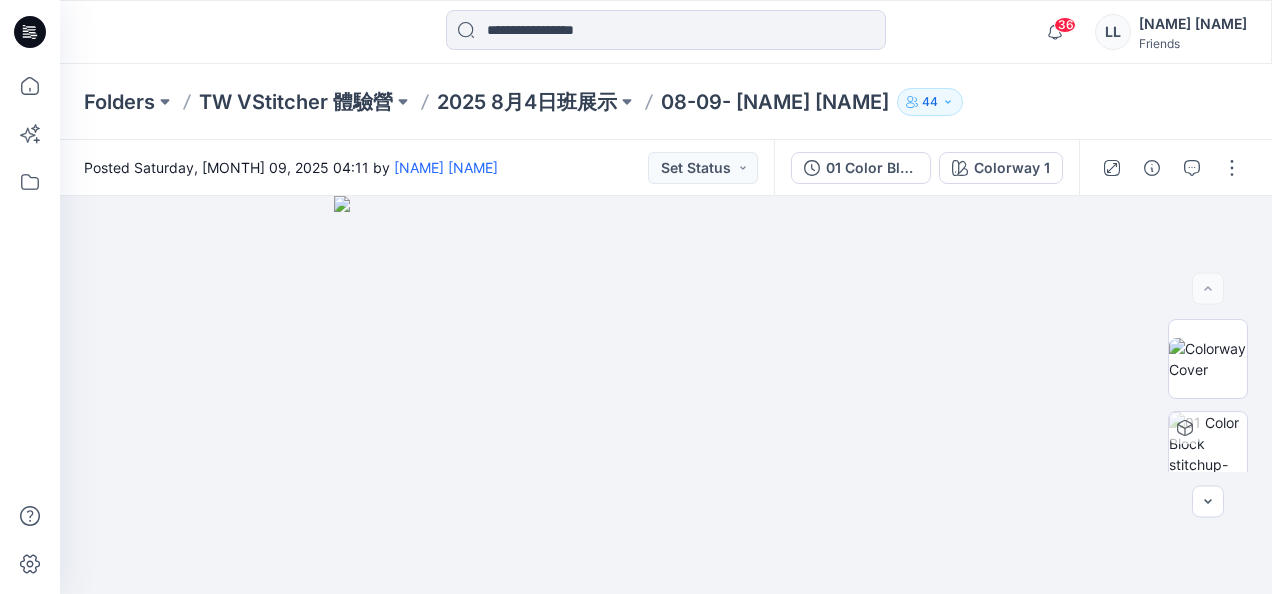 drag, startPoint x: 125, startPoint y: 97, endPoint x: 61, endPoint y: 117, distance: 67.052216 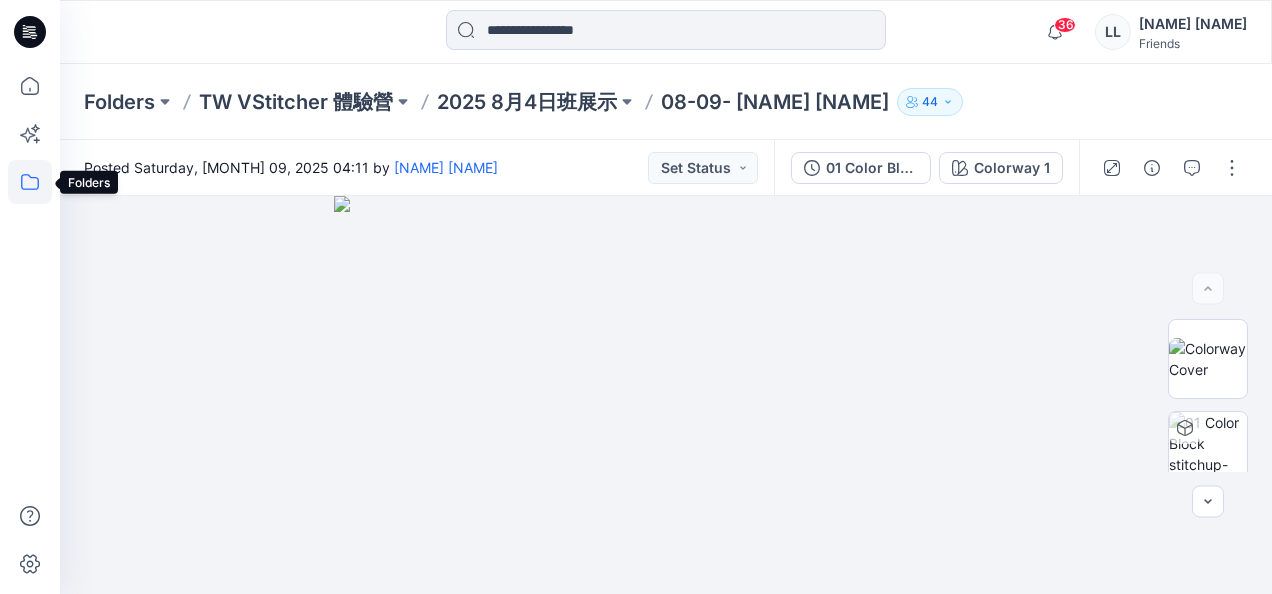 click 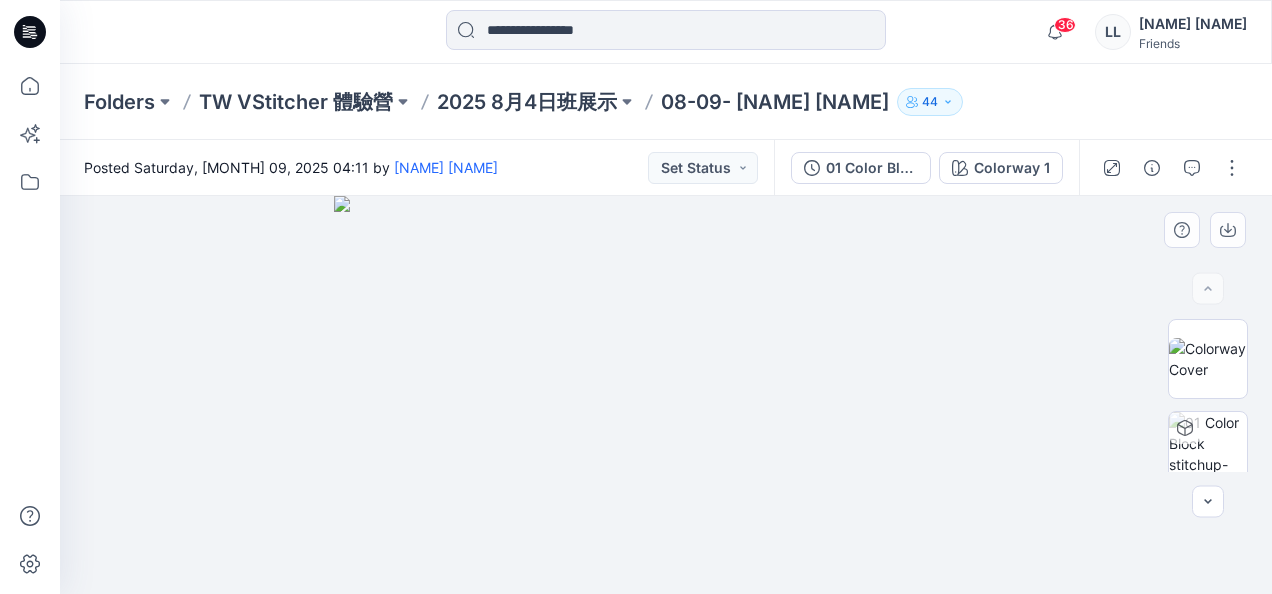 drag, startPoint x: 26, startPoint y: 182, endPoint x: 446, endPoint y: 371, distance: 460.56595 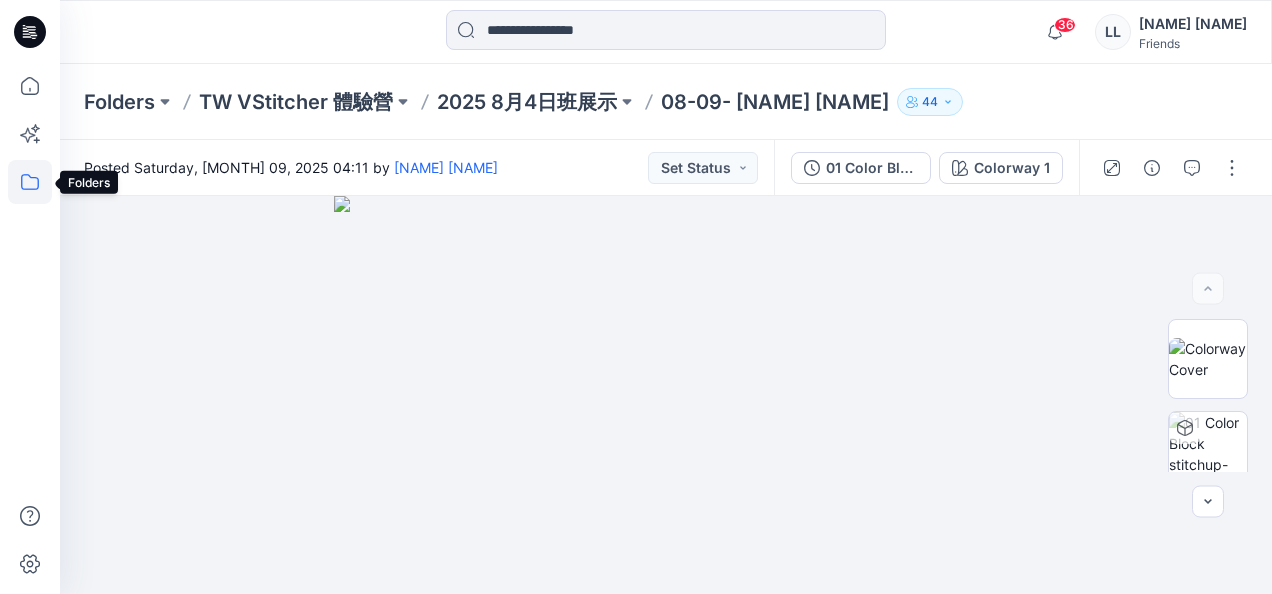 click 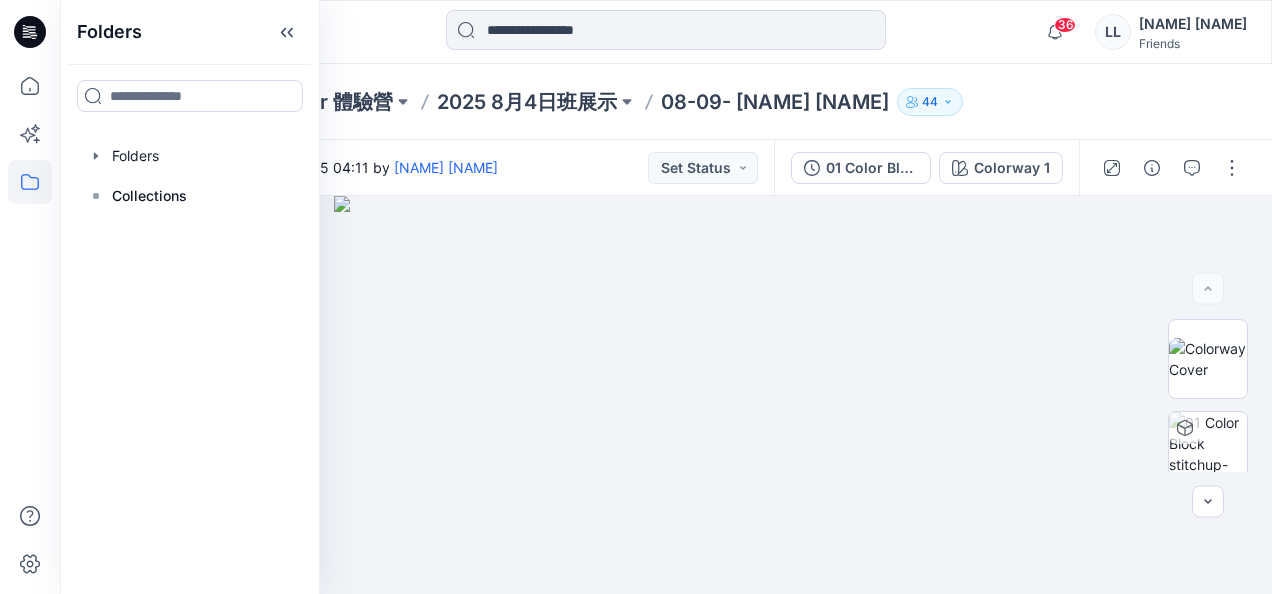 click 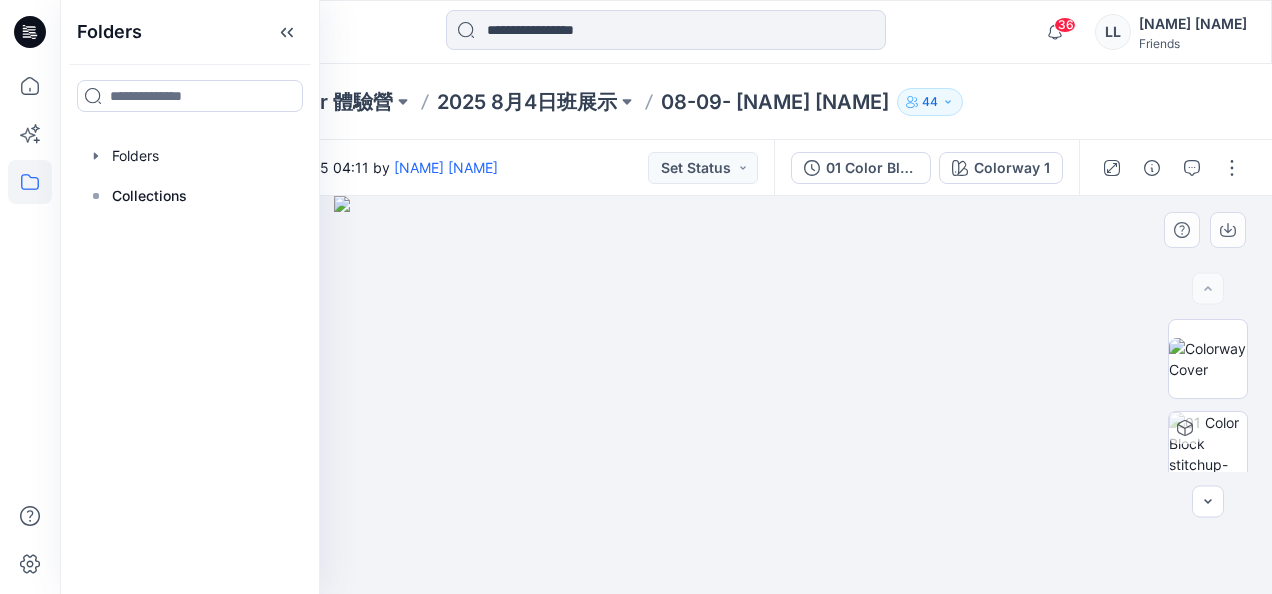 click at bounding box center [665, 395] 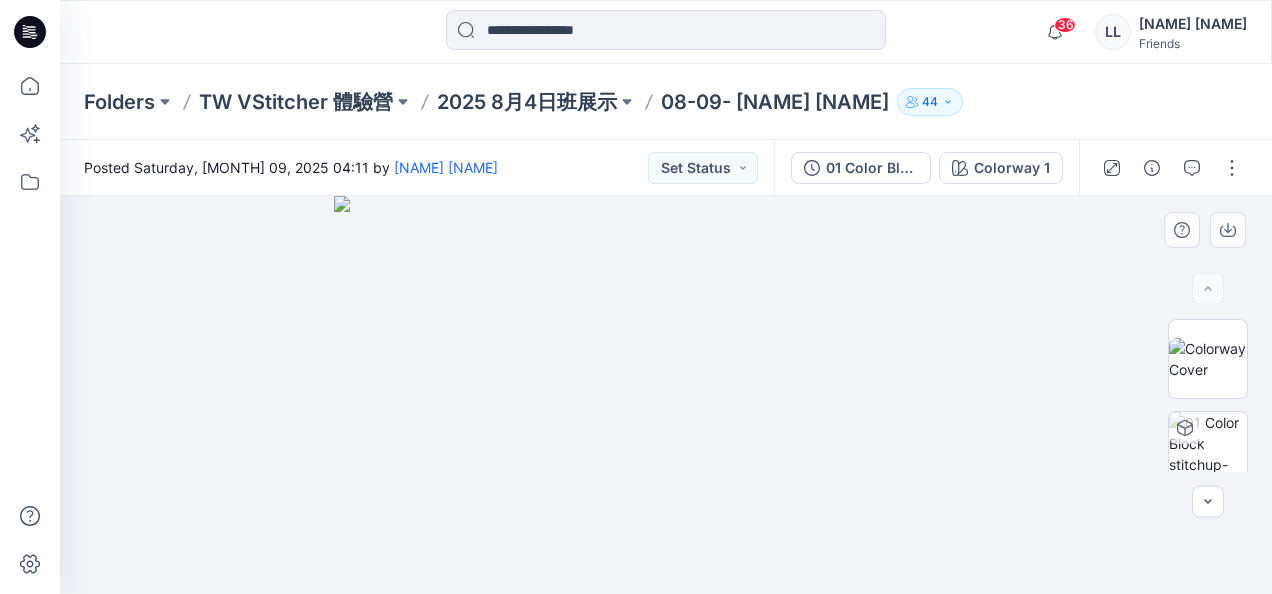 click at bounding box center [666, 395] 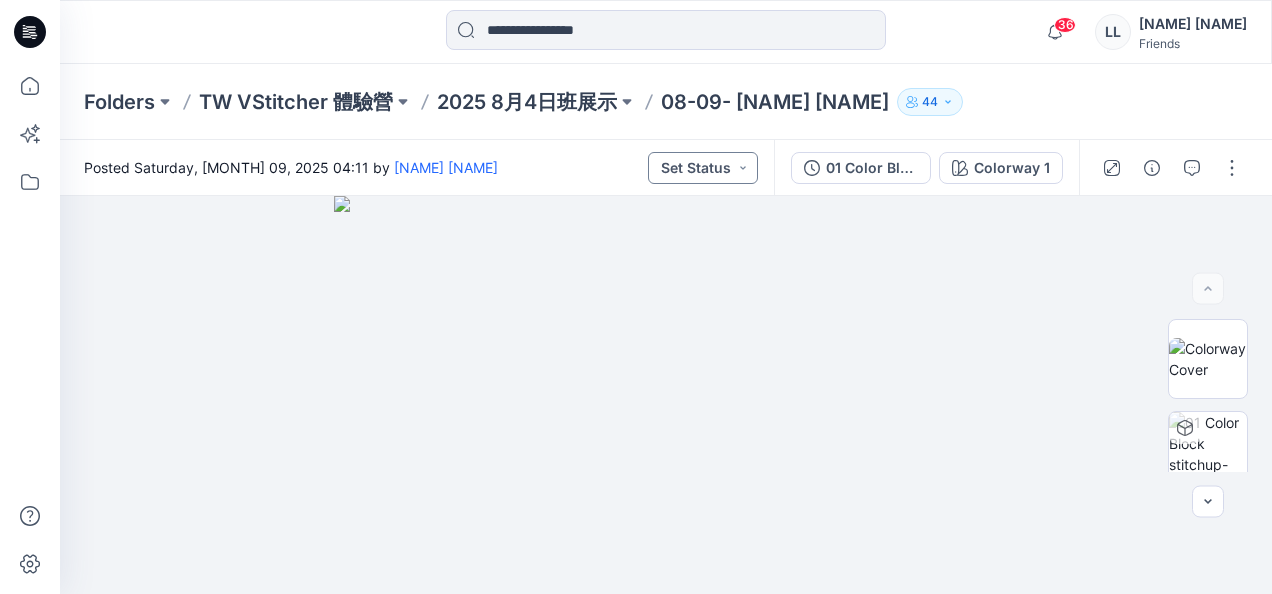 click on "Set Status" at bounding box center [703, 168] 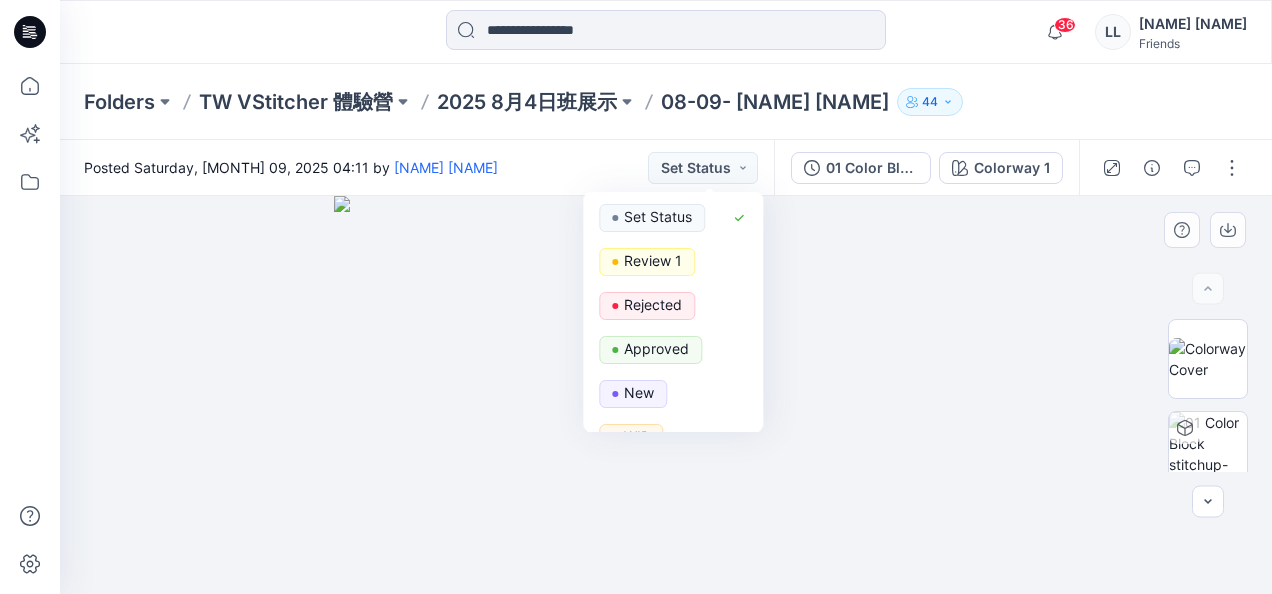 click at bounding box center (666, 395) 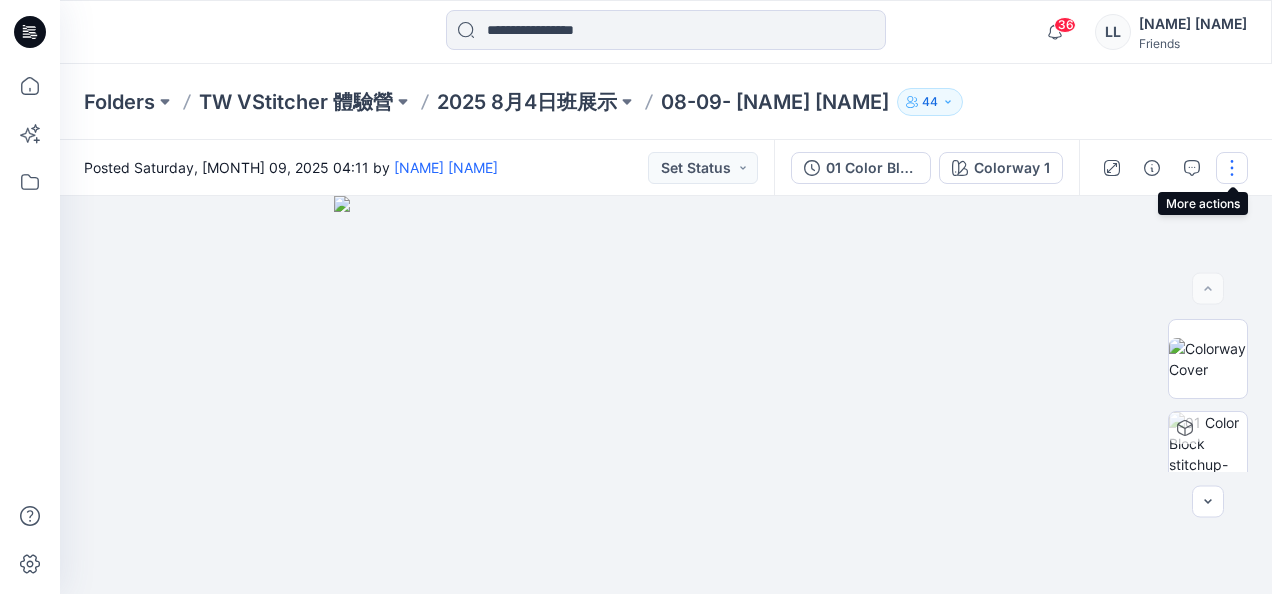 click at bounding box center [1232, 168] 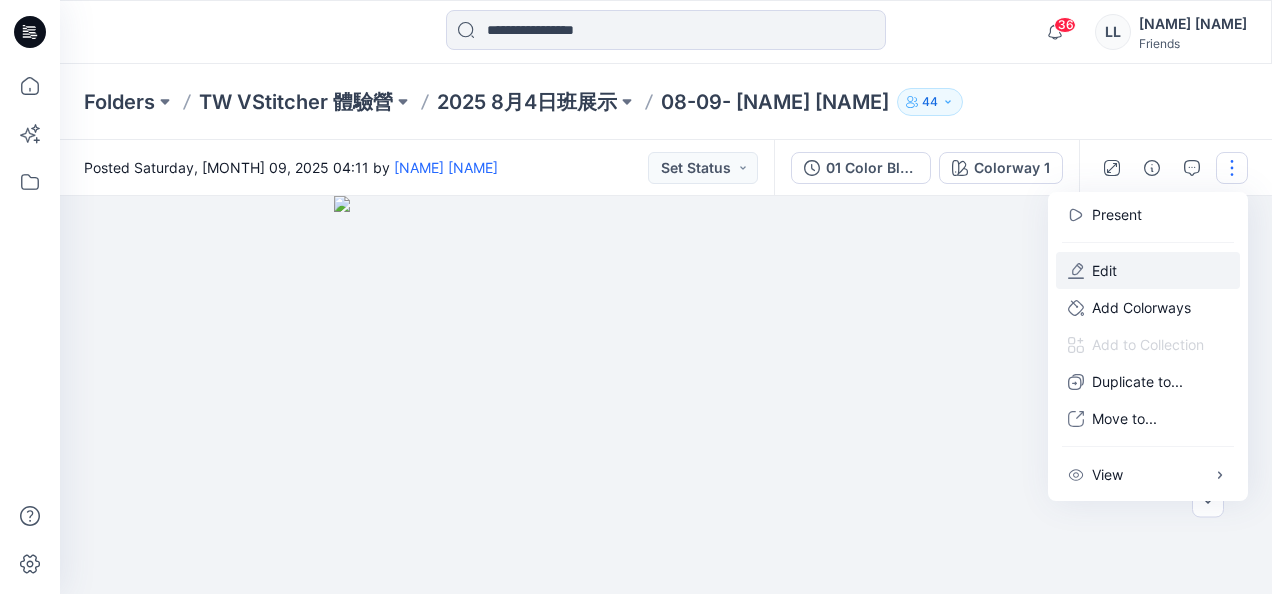 click on "Edit" at bounding box center [1148, 270] 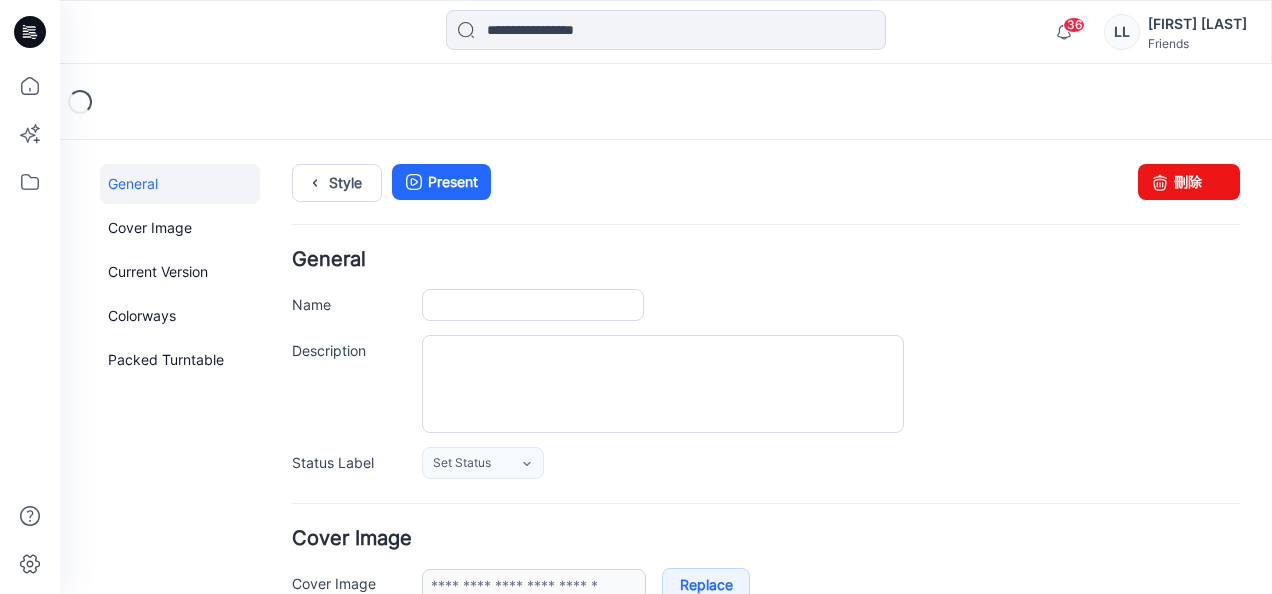 scroll, scrollTop: 0, scrollLeft: 0, axis: both 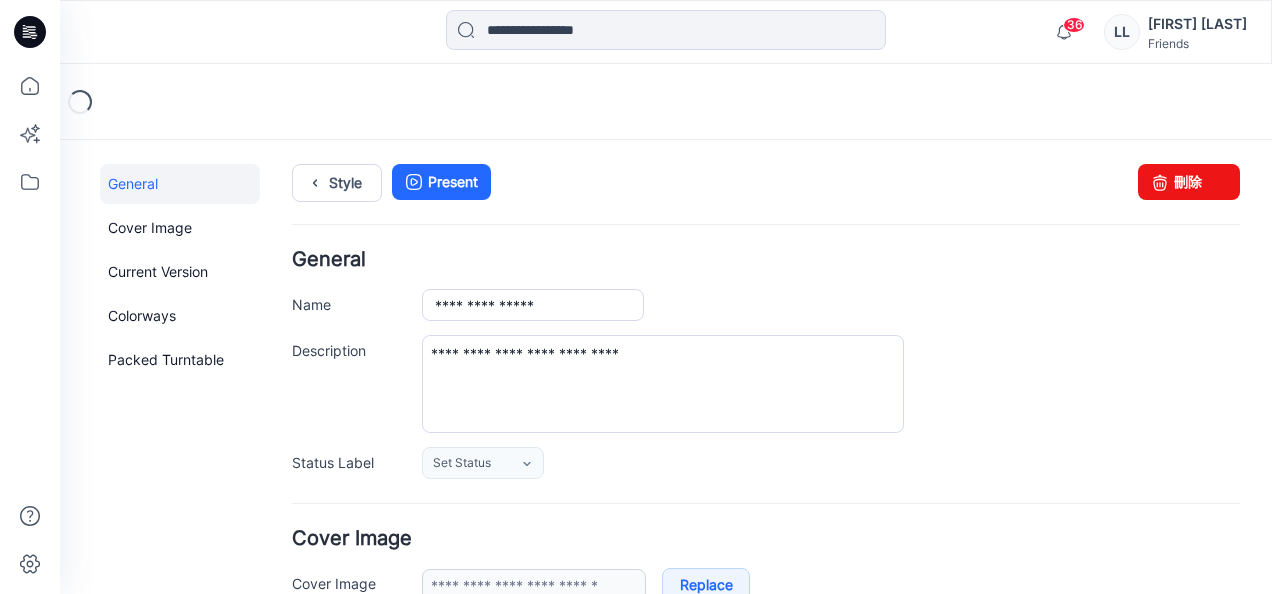 type on "**********" 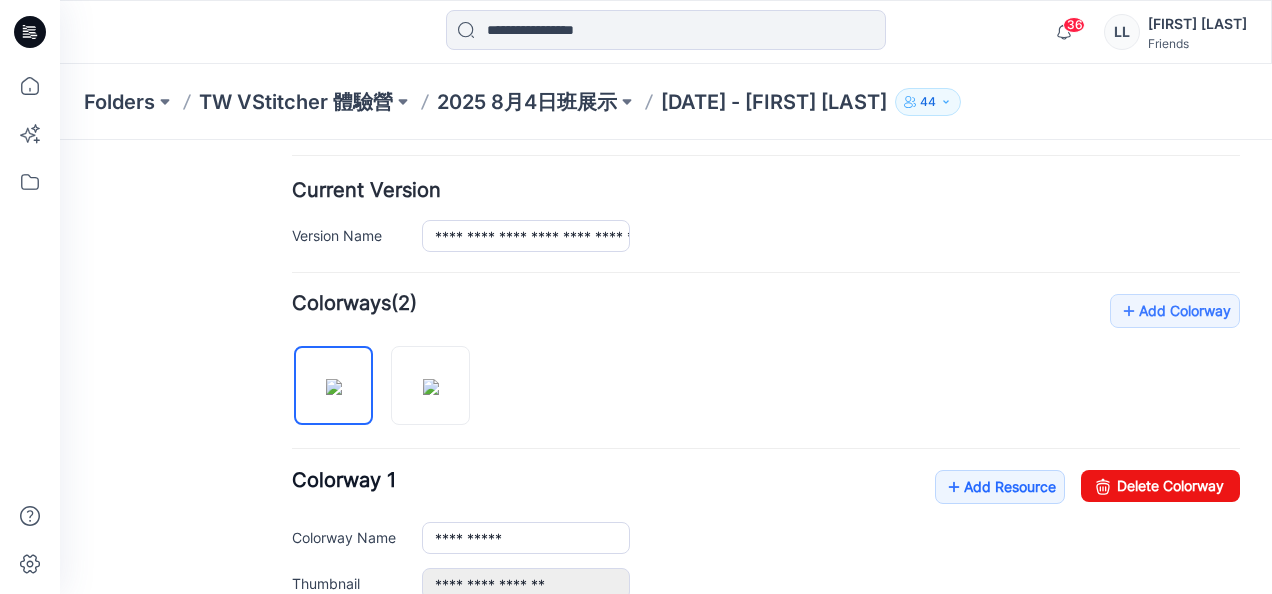 scroll, scrollTop: 0, scrollLeft: 0, axis: both 